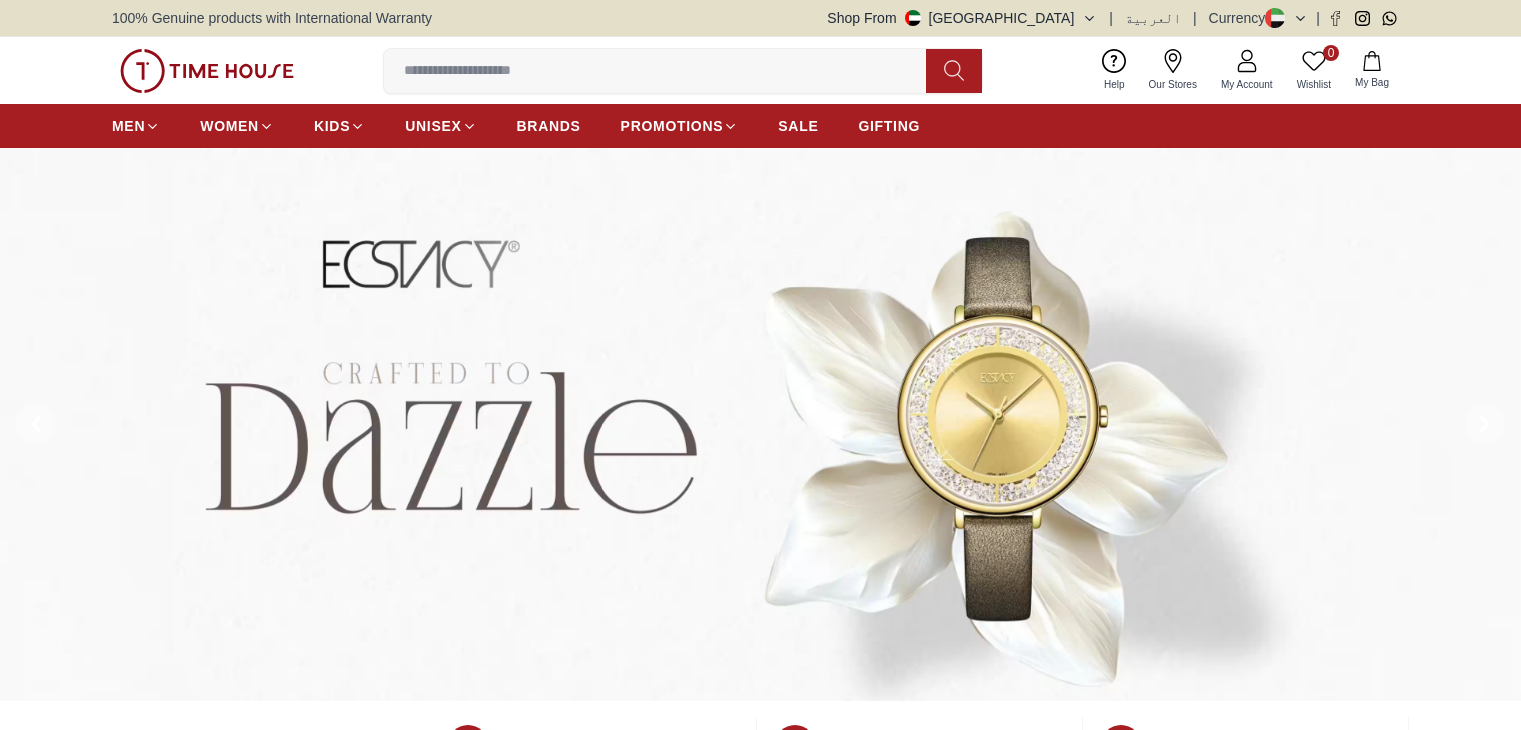 scroll, scrollTop: 0, scrollLeft: 0, axis: both 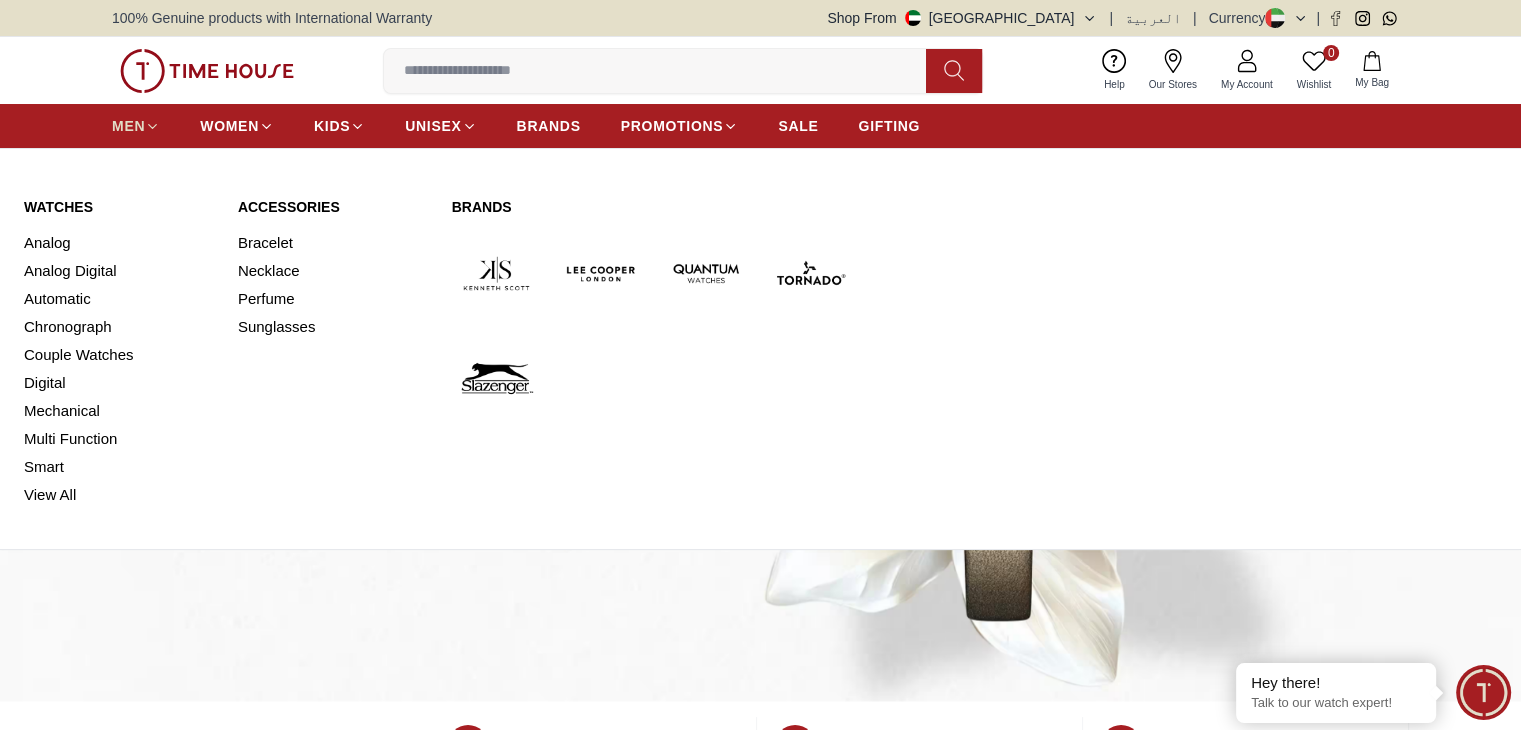 click on "MEN" at bounding box center (128, 126) 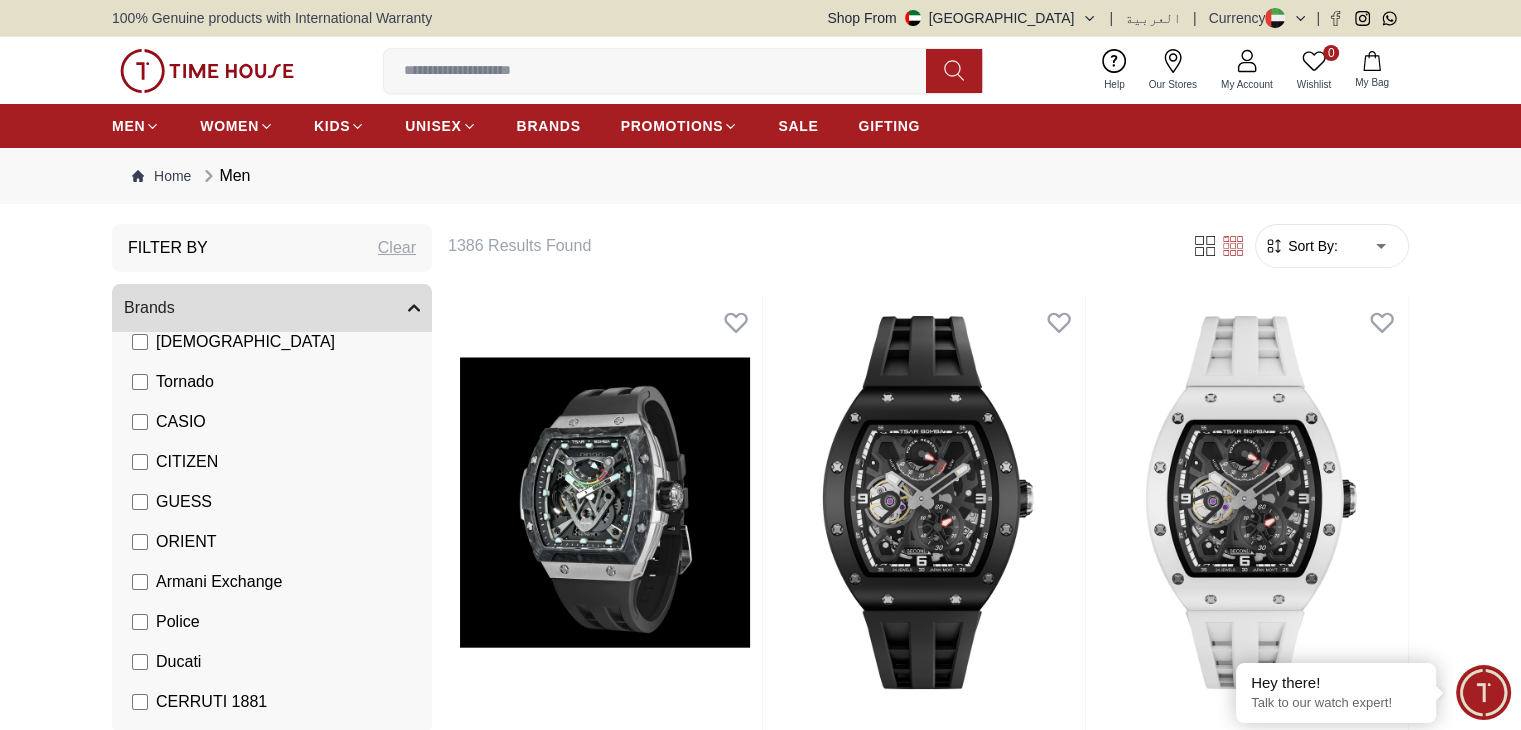 scroll, scrollTop: 389, scrollLeft: 0, axis: vertical 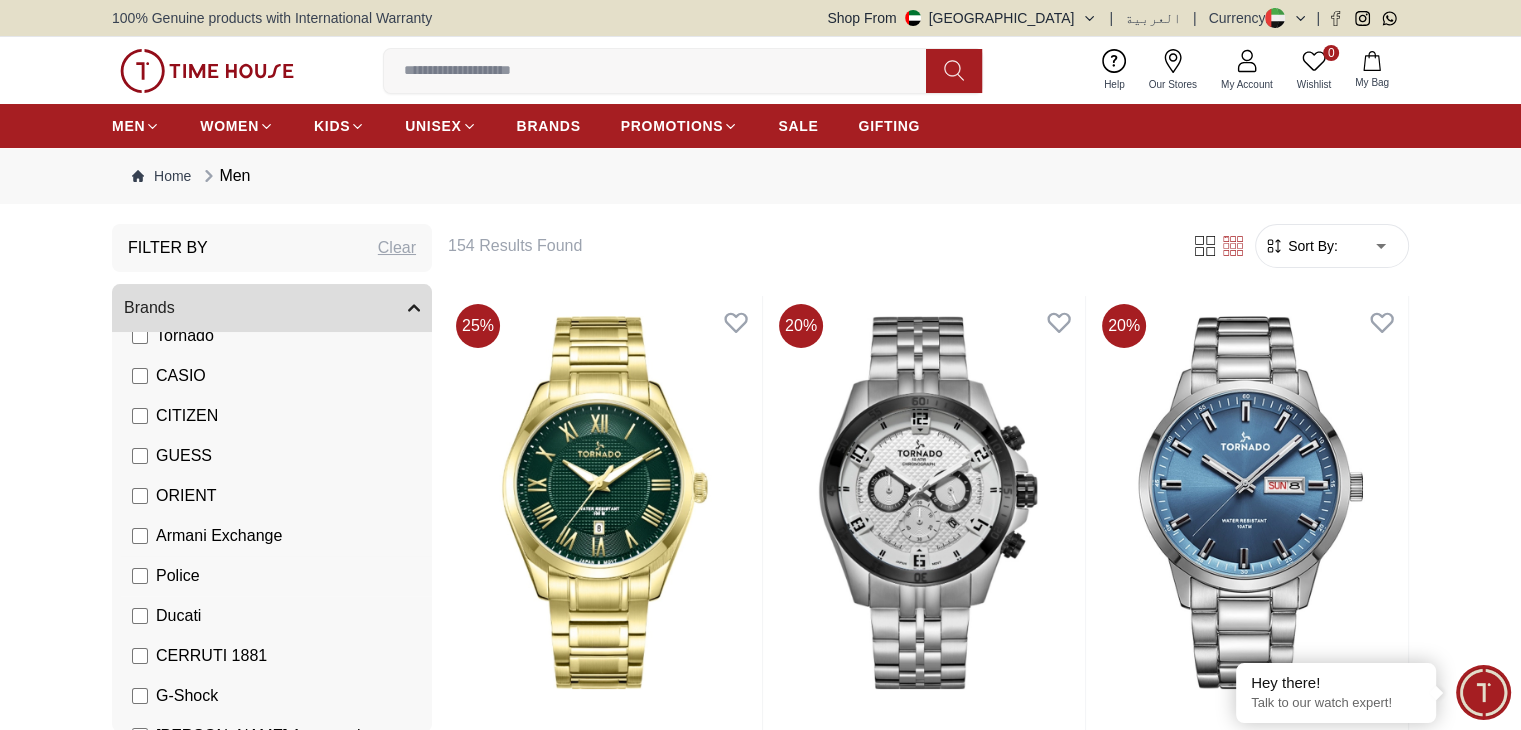 click on "Police" at bounding box center (276, 576) 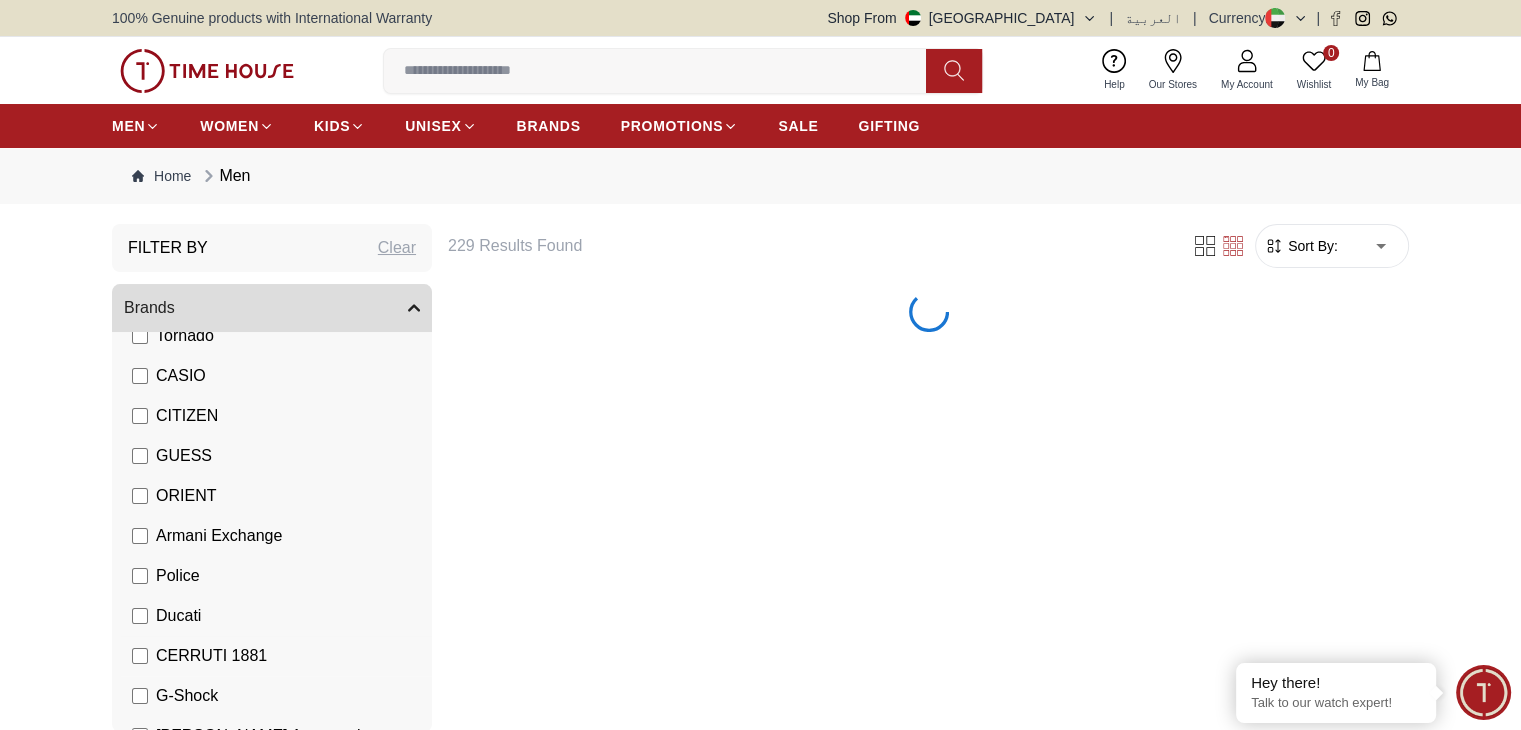 scroll, scrollTop: 389, scrollLeft: 0, axis: vertical 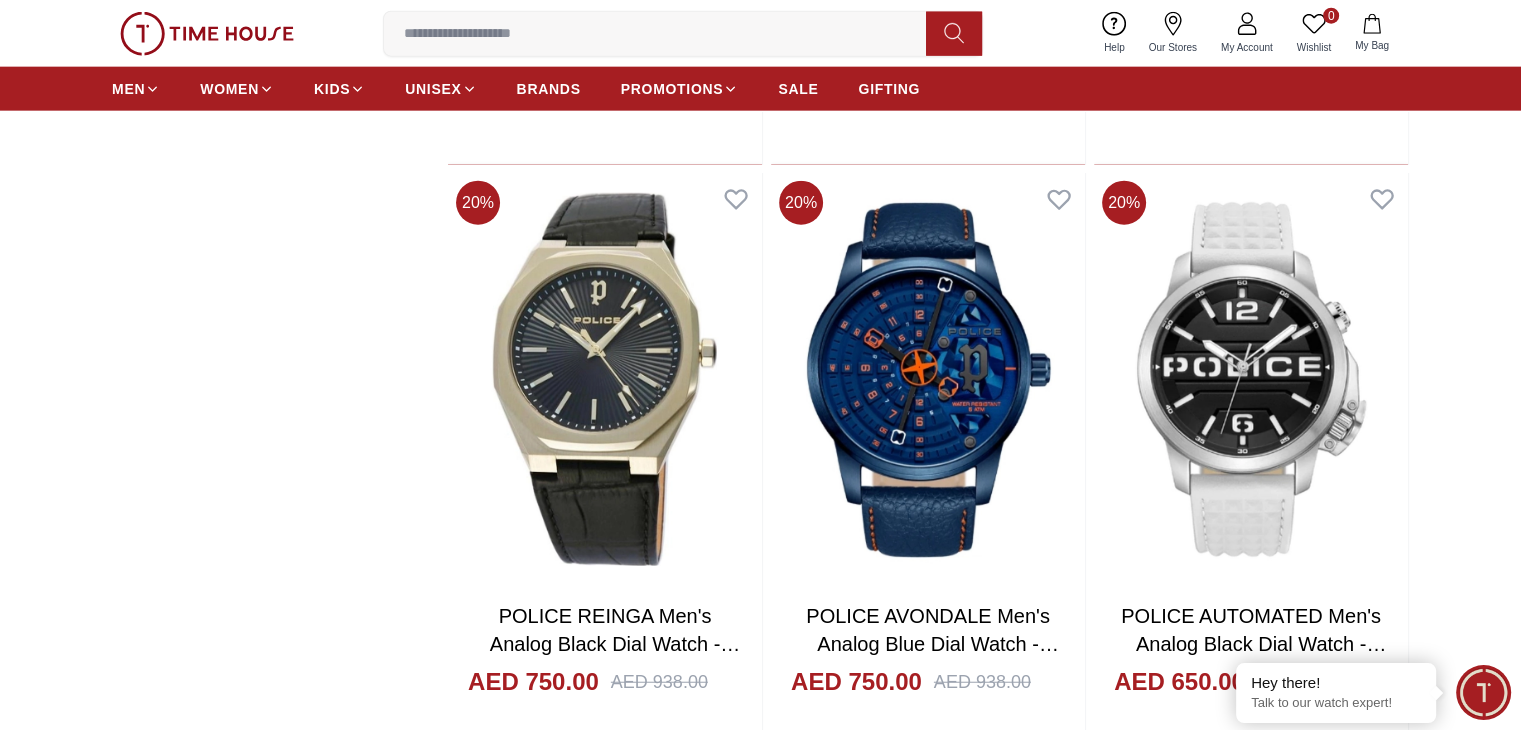 click at bounding box center (1251, 2750) 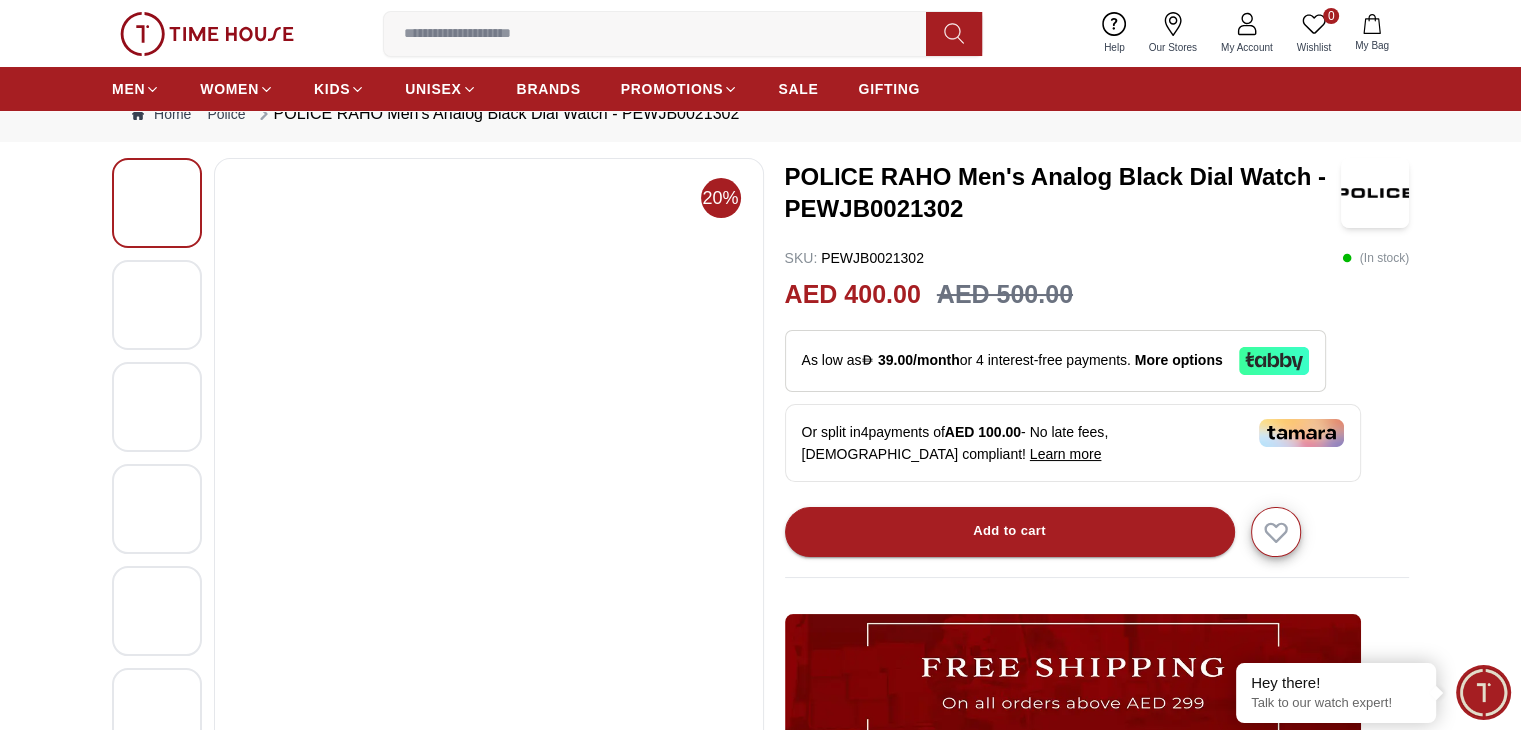 scroll, scrollTop: 56, scrollLeft: 0, axis: vertical 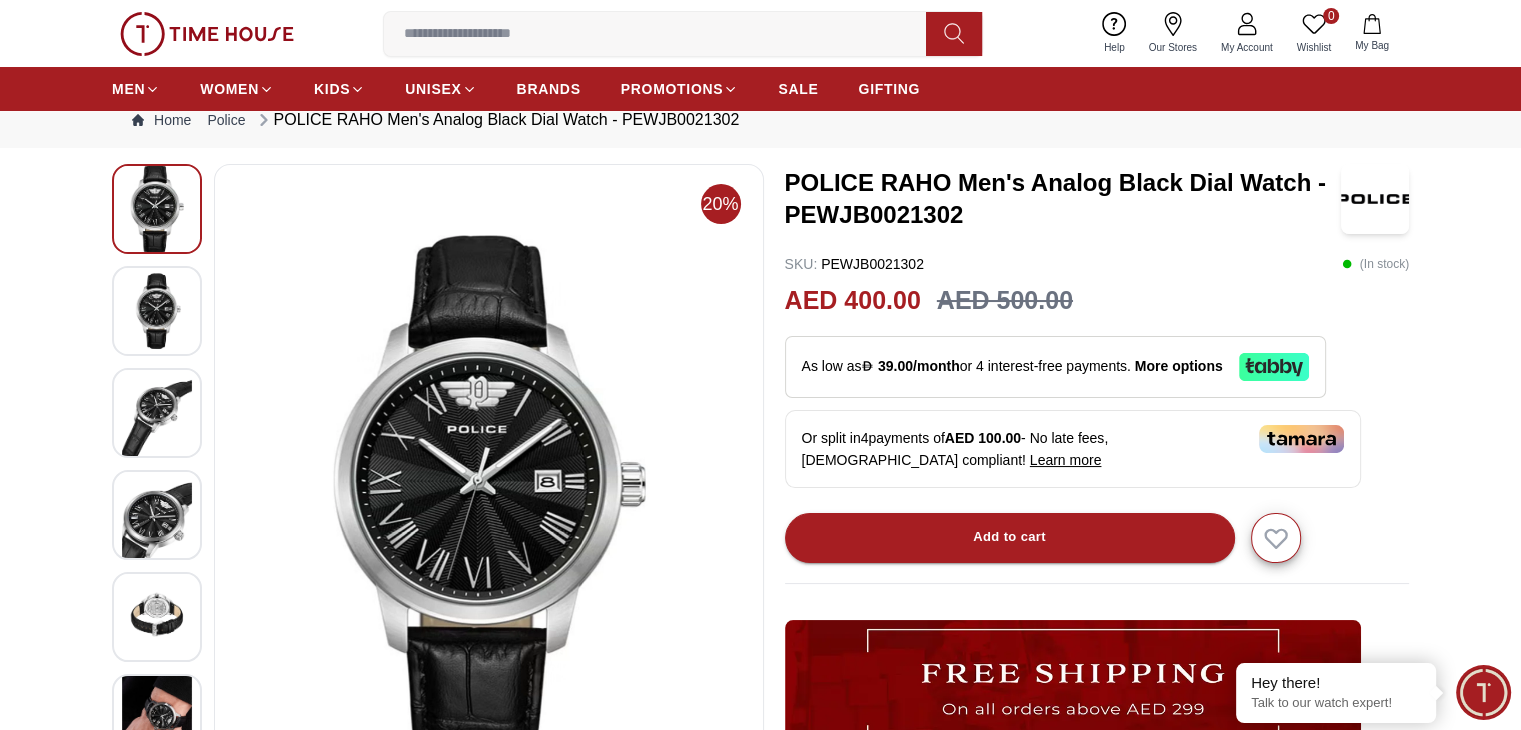 click at bounding box center (157, 209) 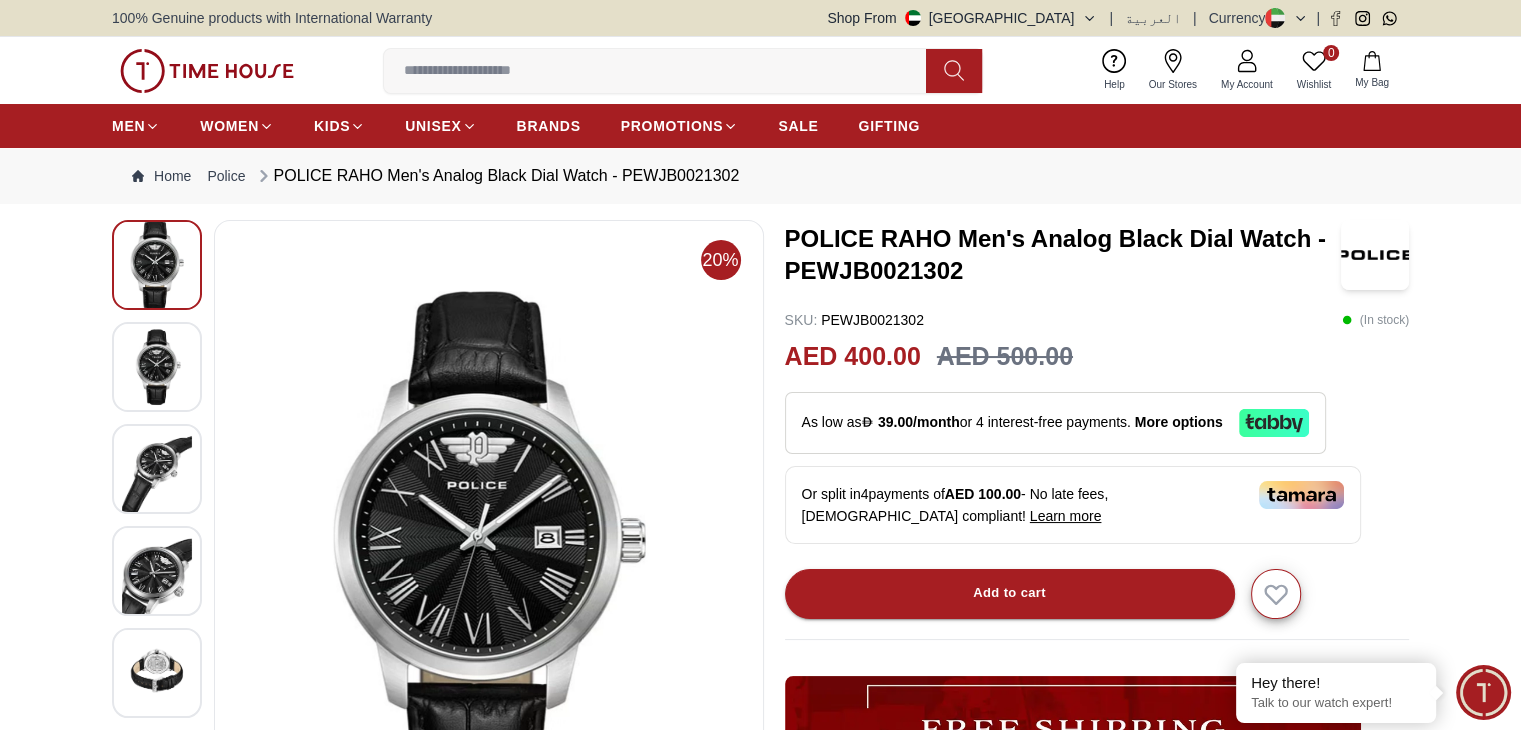 scroll, scrollTop: 0, scrollLeft: 0, axis: both 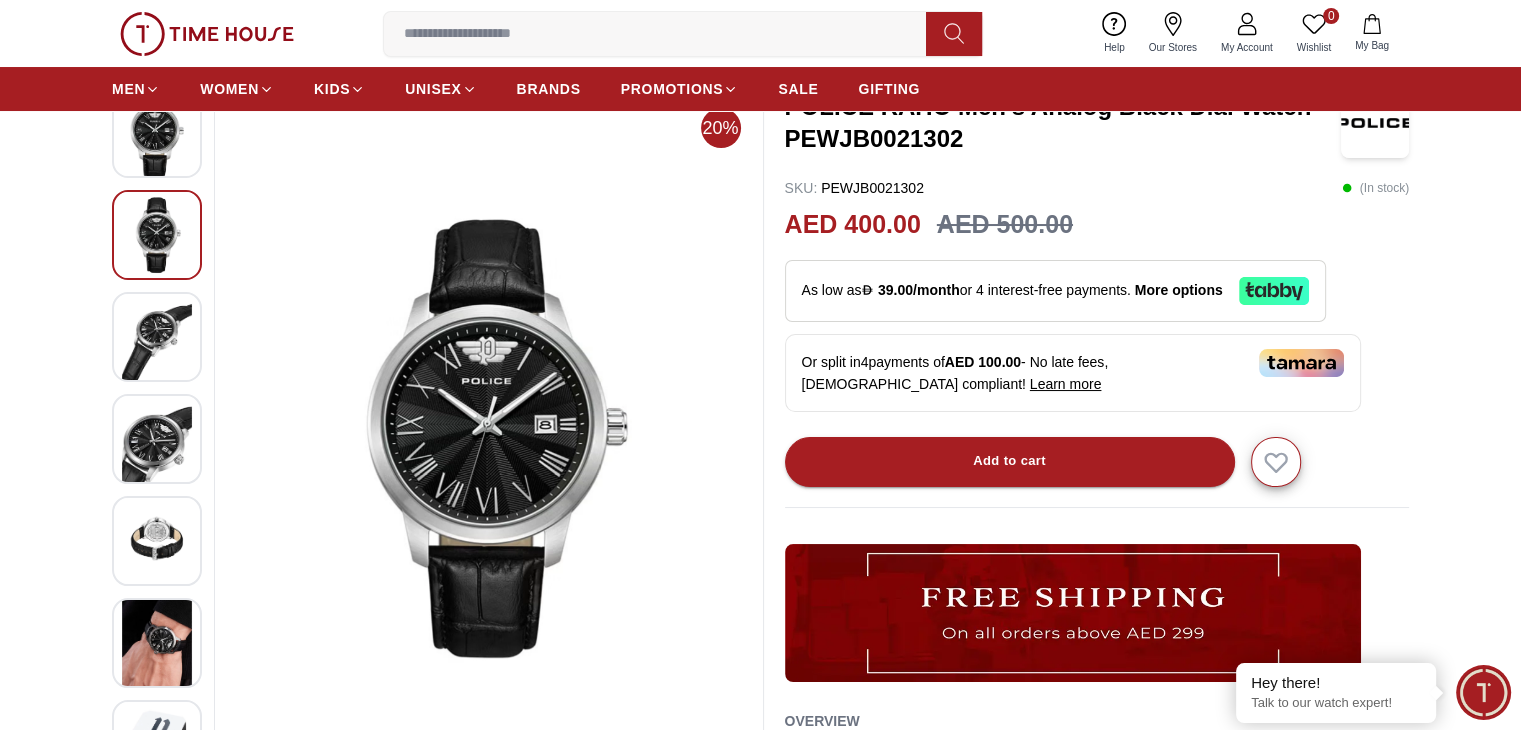 click at bounding box center (157, 336) 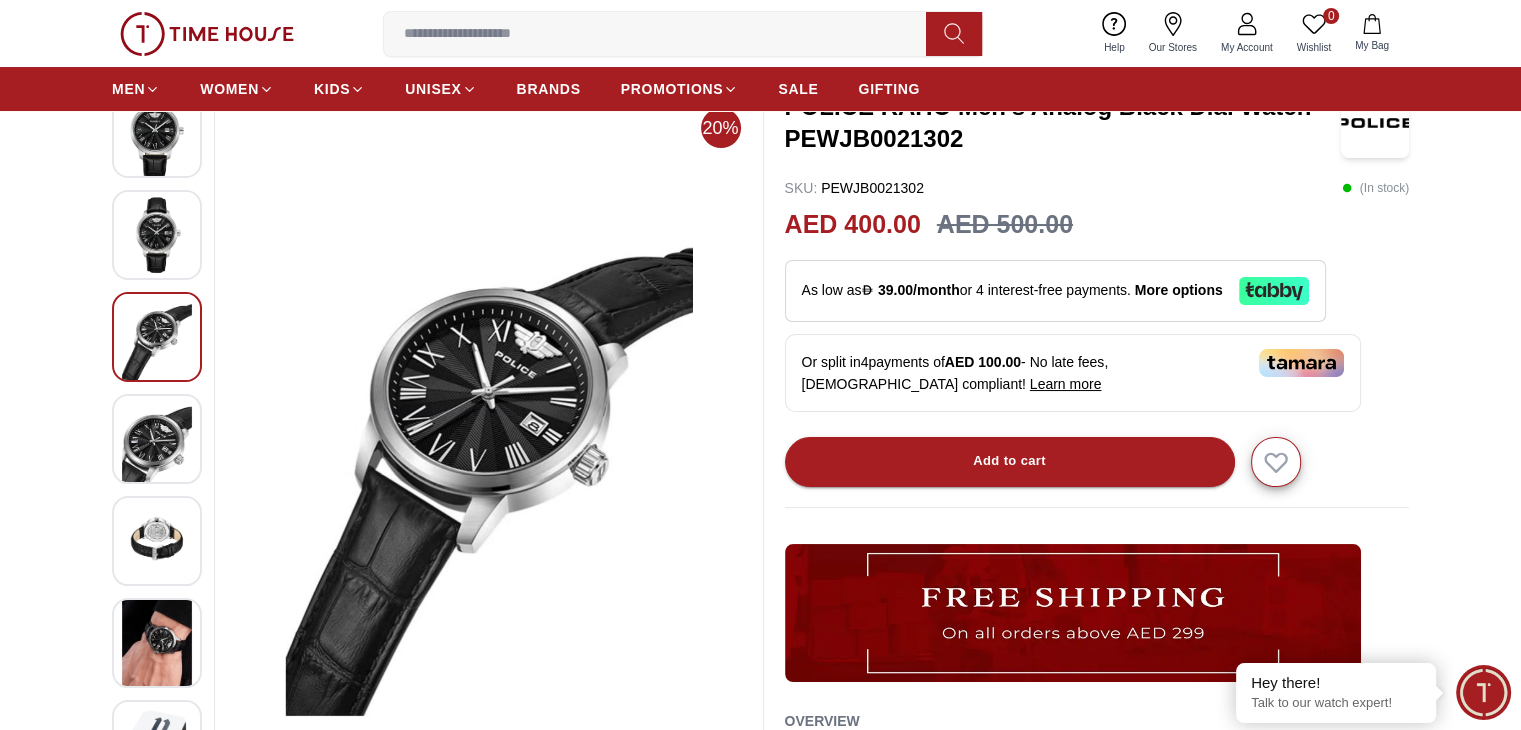 click at bounding box center [157, 336] 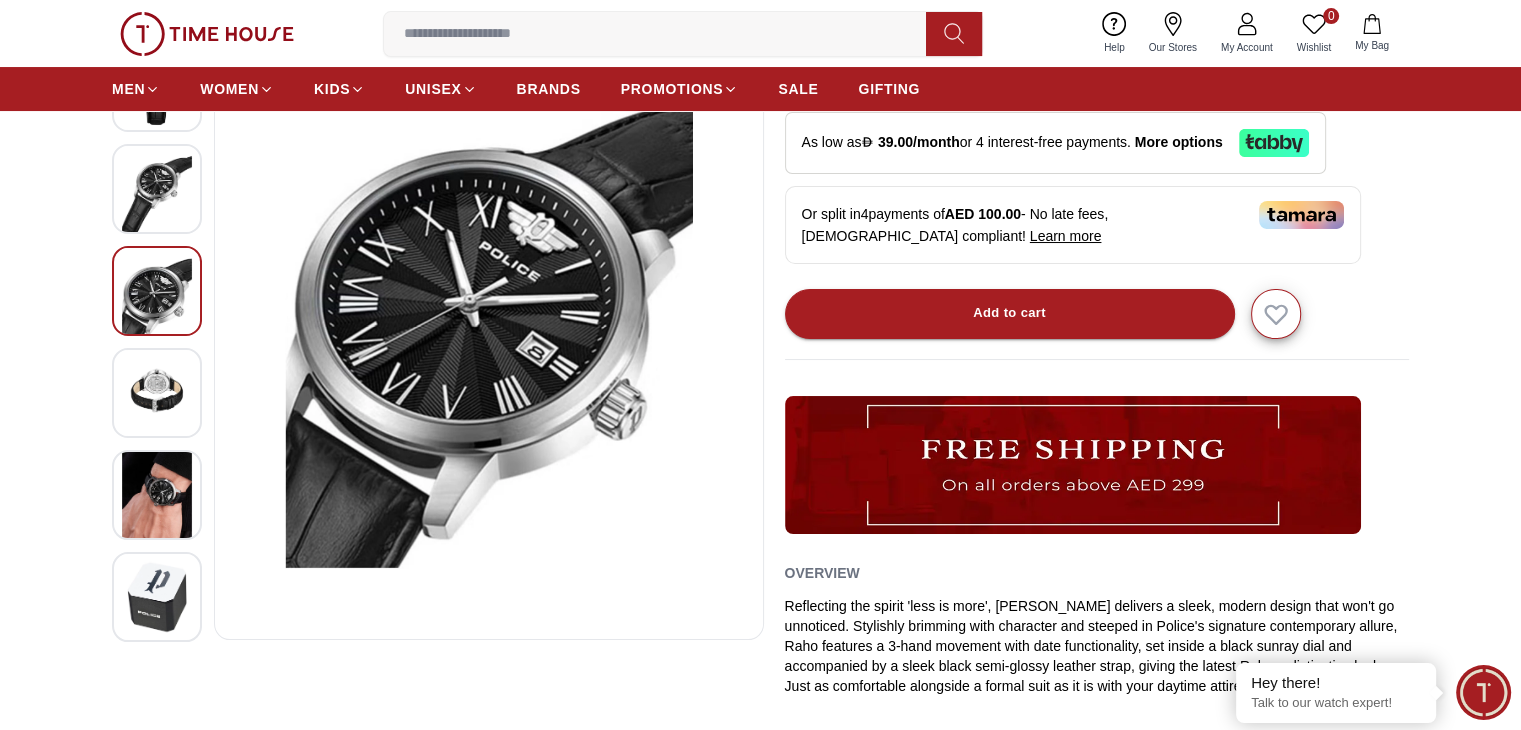 scroll, scrollTop: 283, scrollLeft: 0, axis: vertical 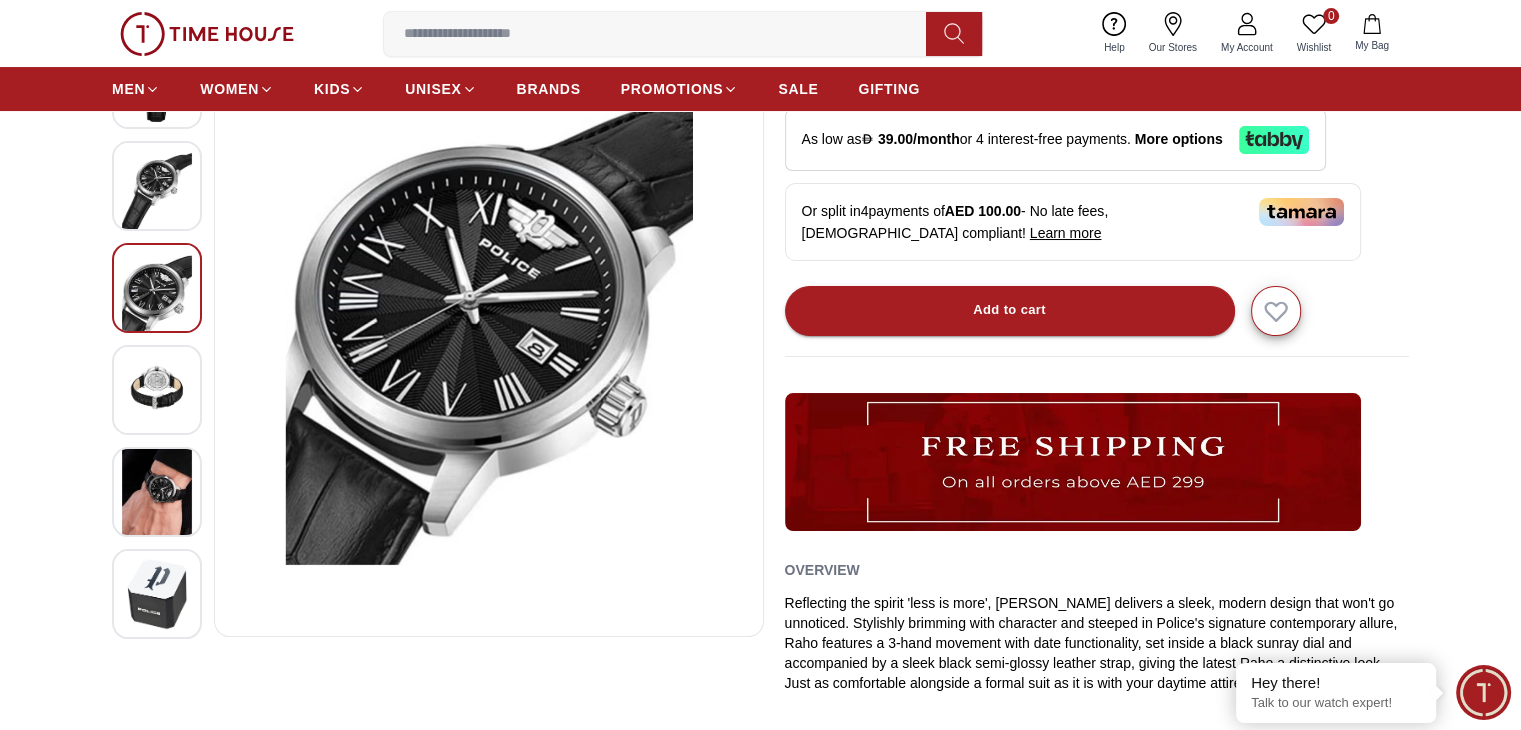 click at bounding box center (157, 389) 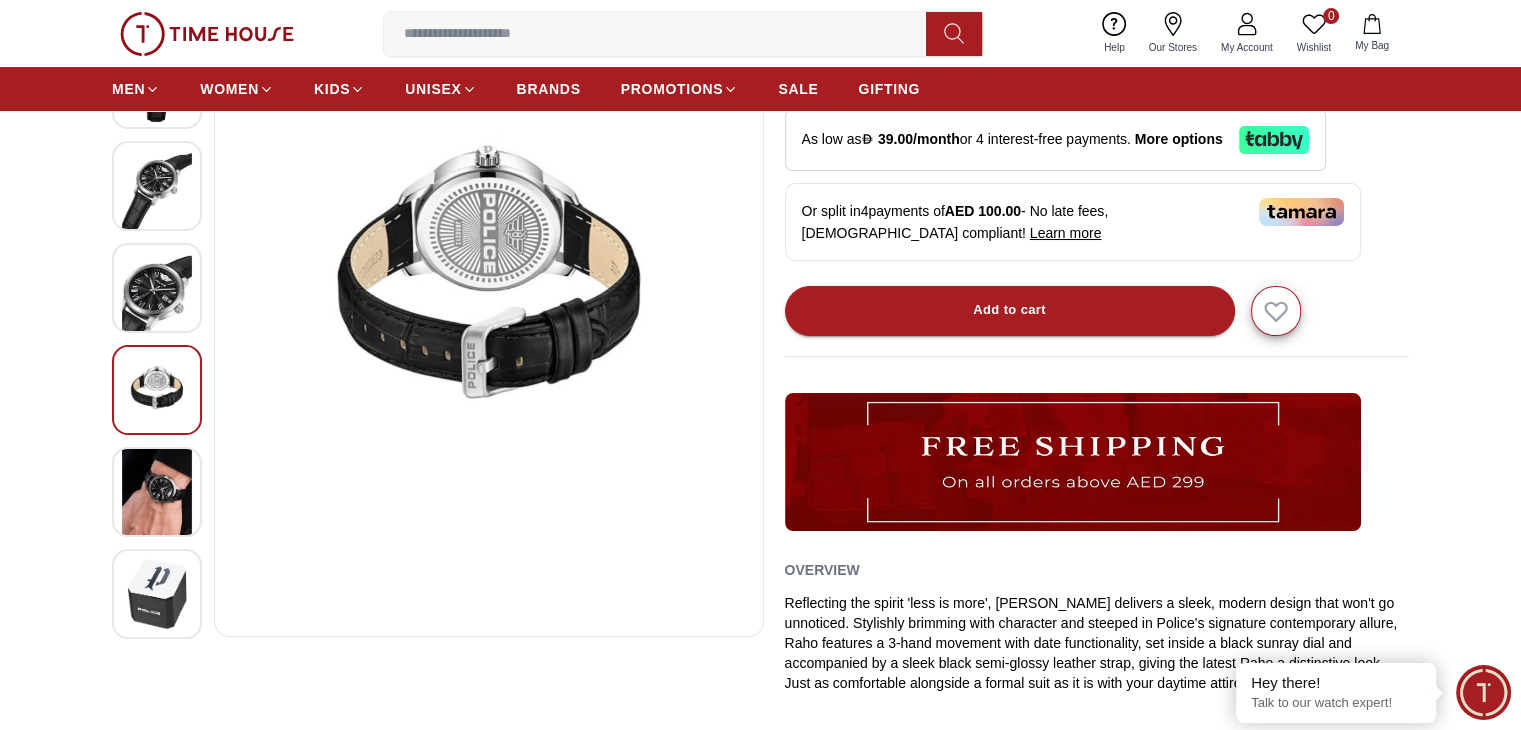 click at bounding box center [157, 491] 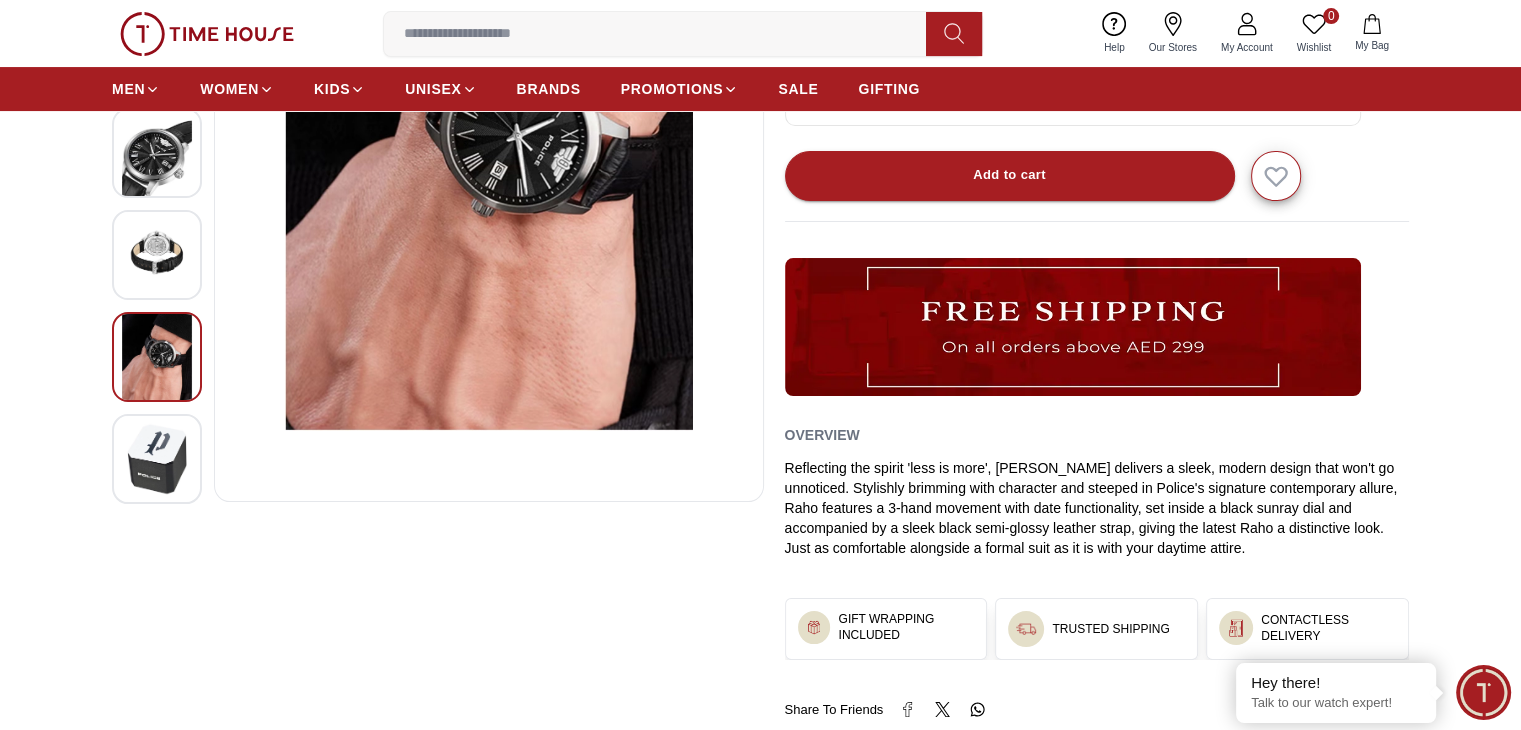 scroll, scrollTop: 420, scrollLeft: 0, axis: vertical 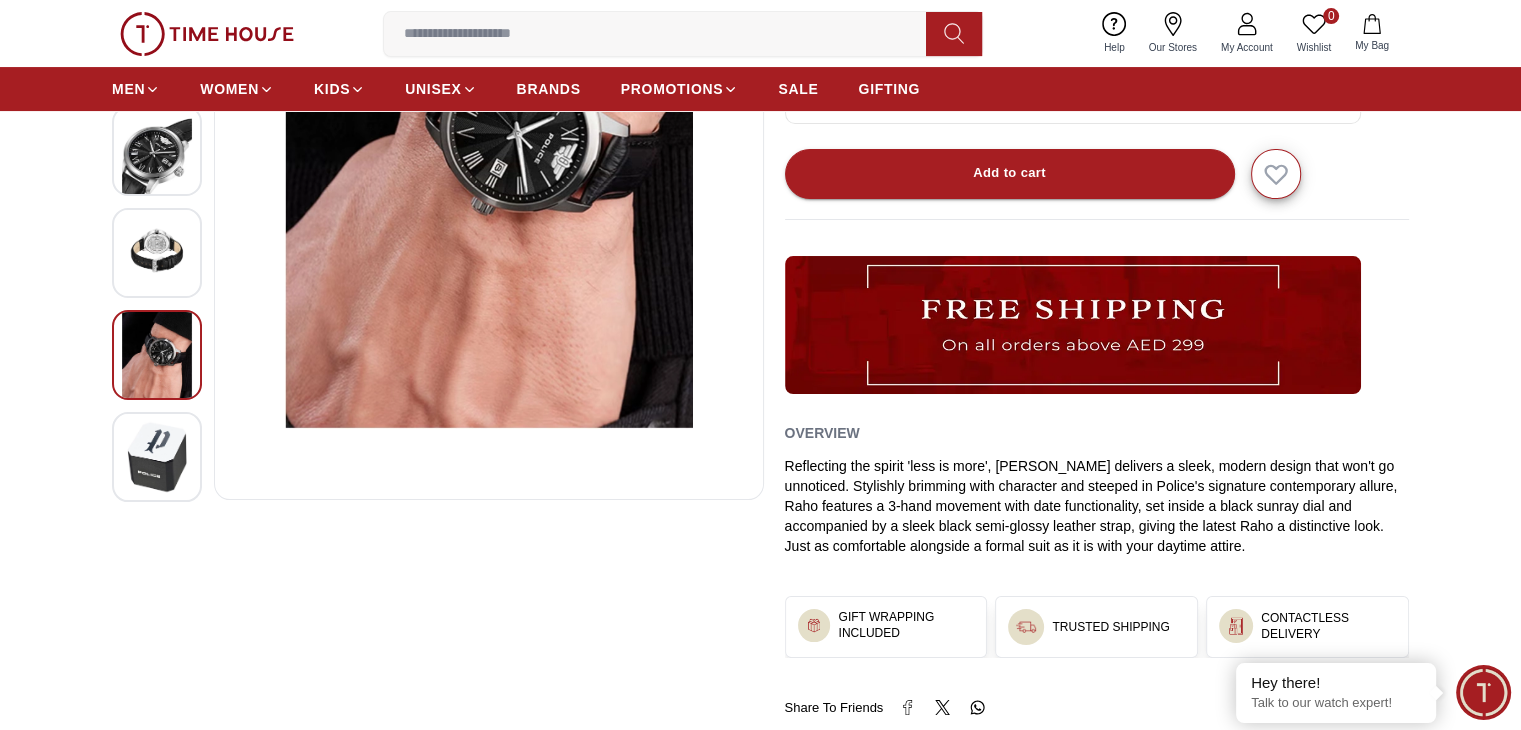 click at bounding box center (157, 456) 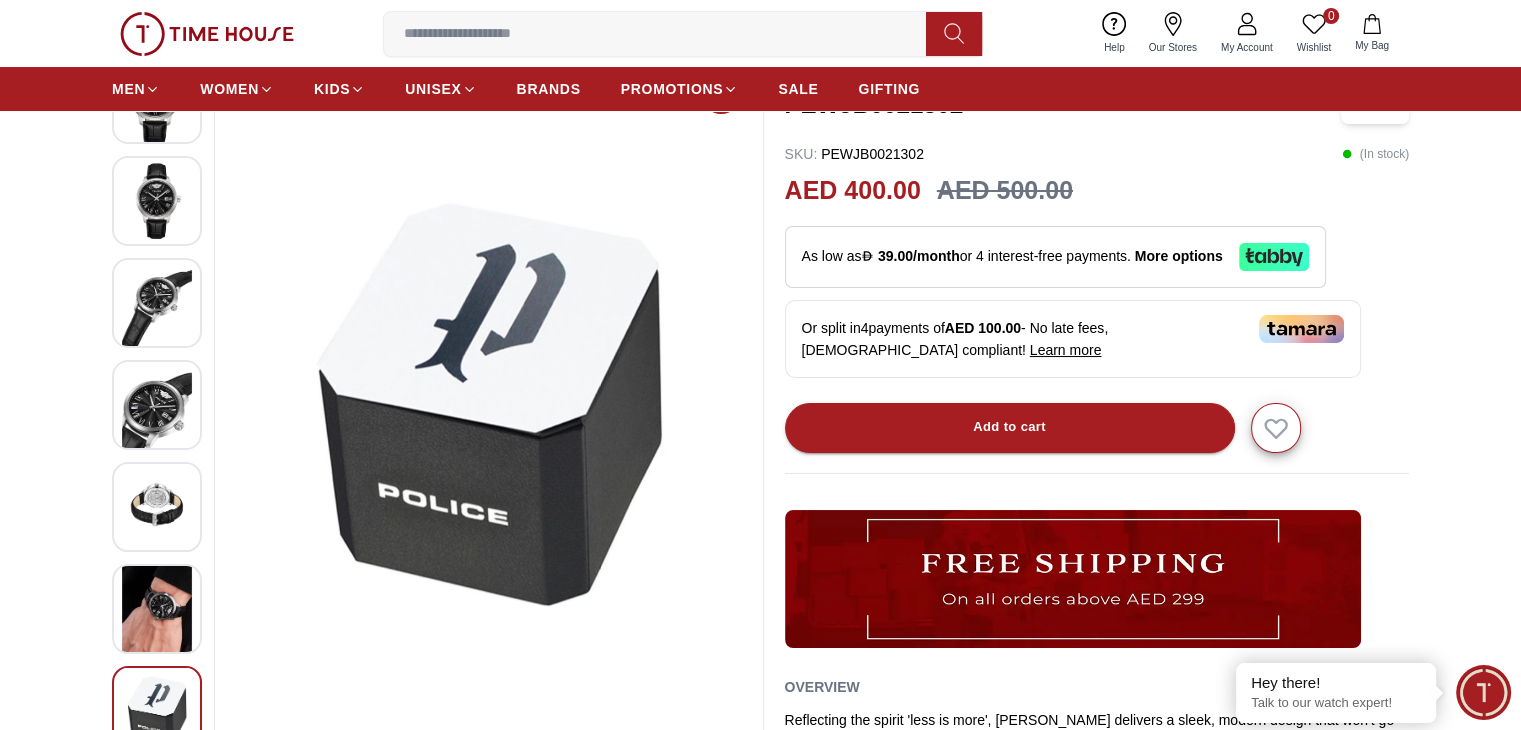 scroll, scrollTop: 160, scrollLeft: 0, axis: vertical 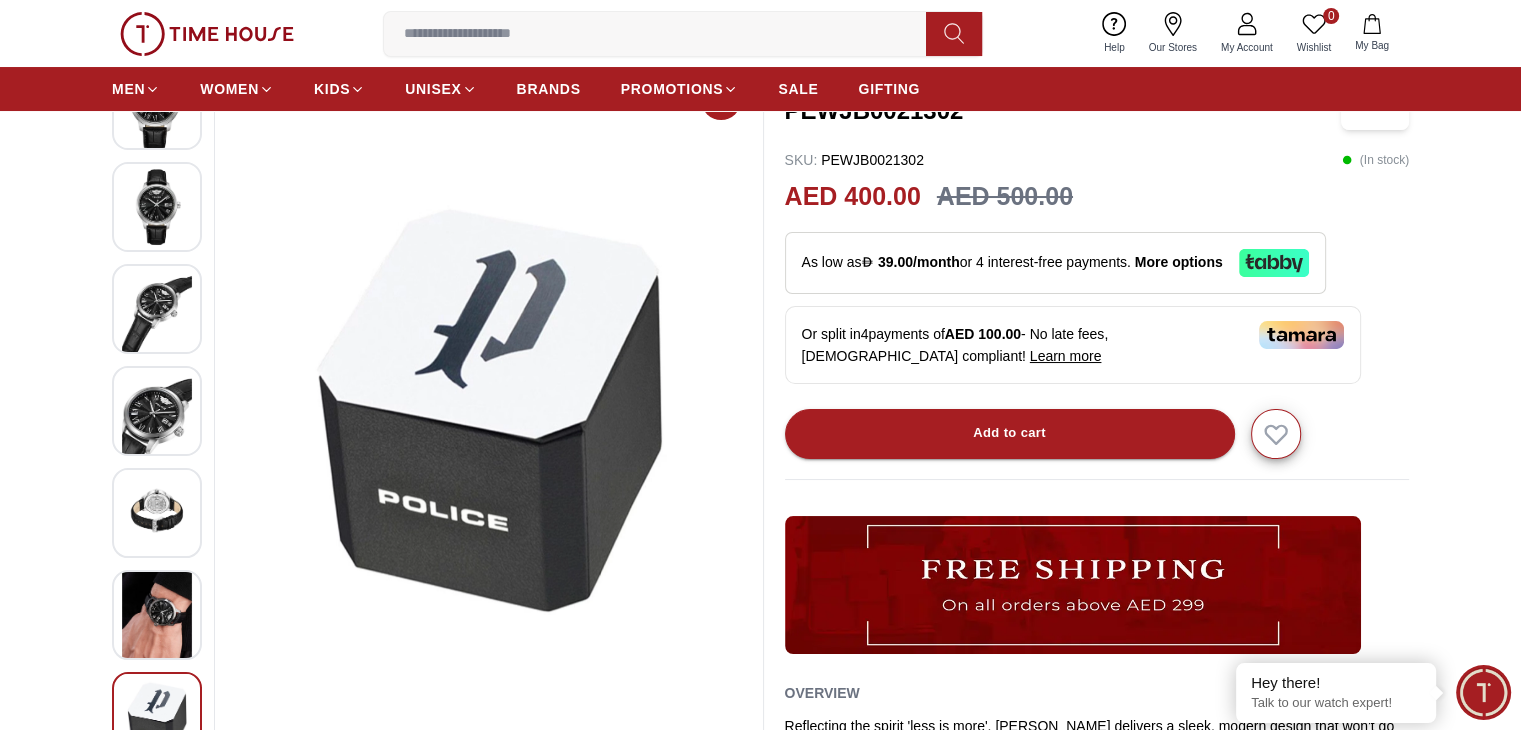 click at bounding box center (157, 512) 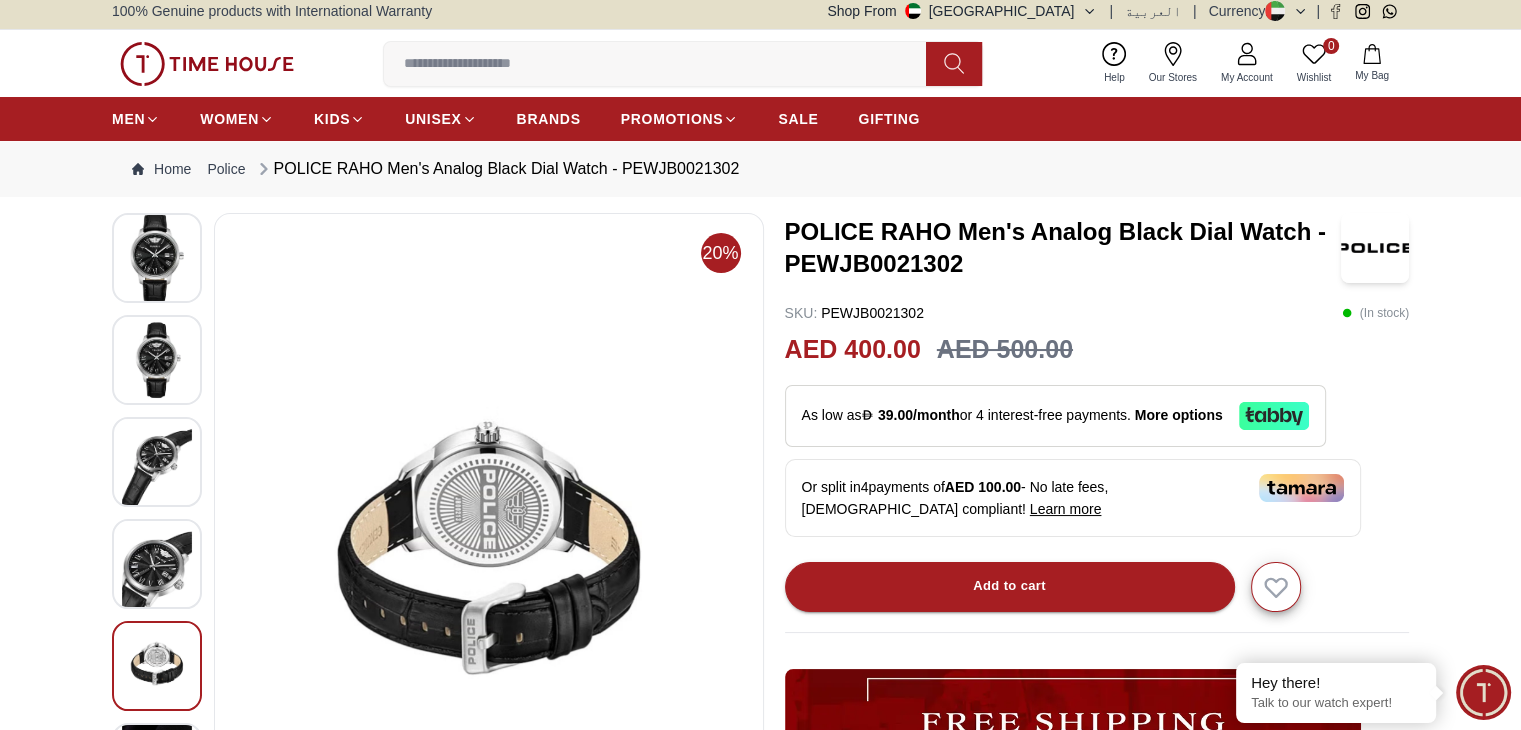 scroll, scrollTop: 4, scrollLeft: 0, axis: vertical 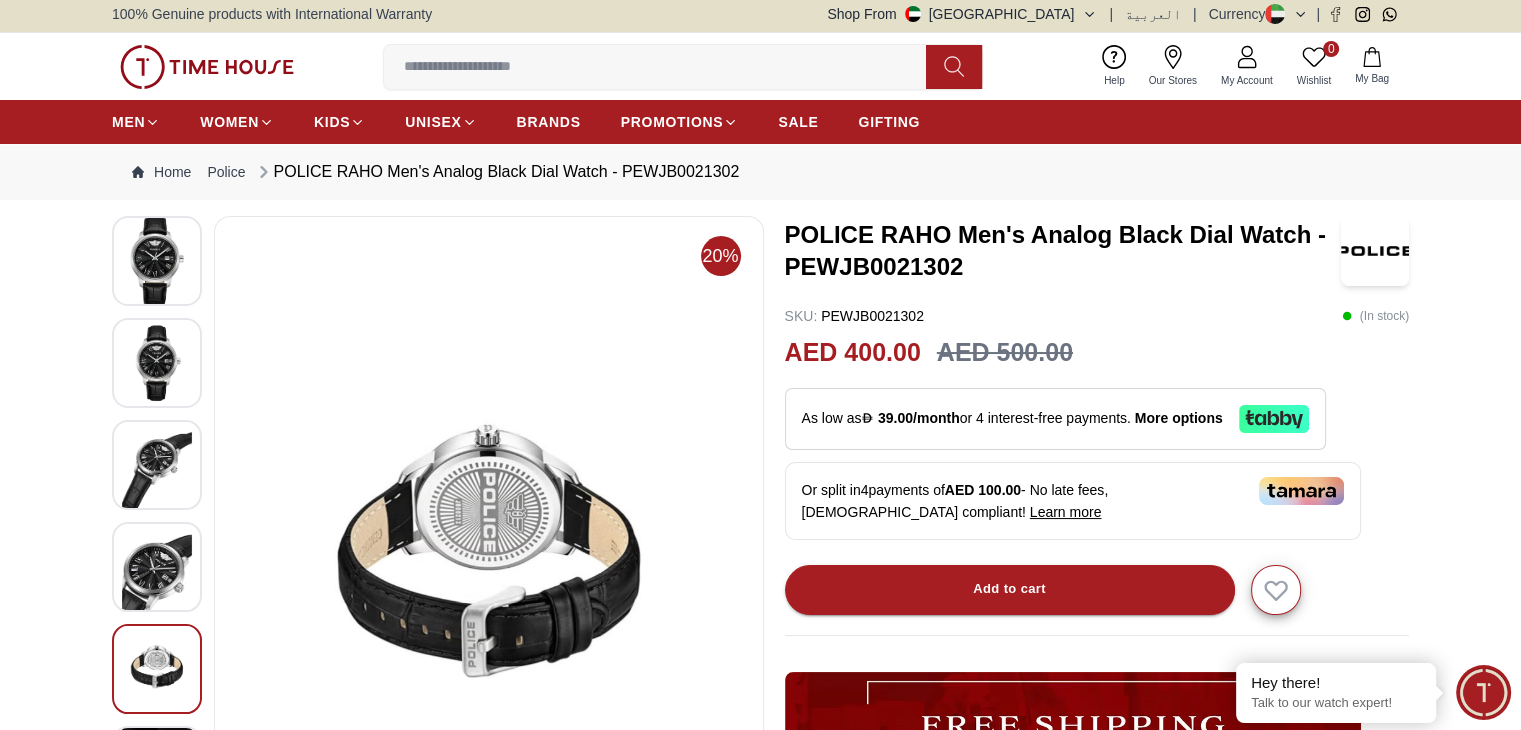 click at bounding box center (157, 566) 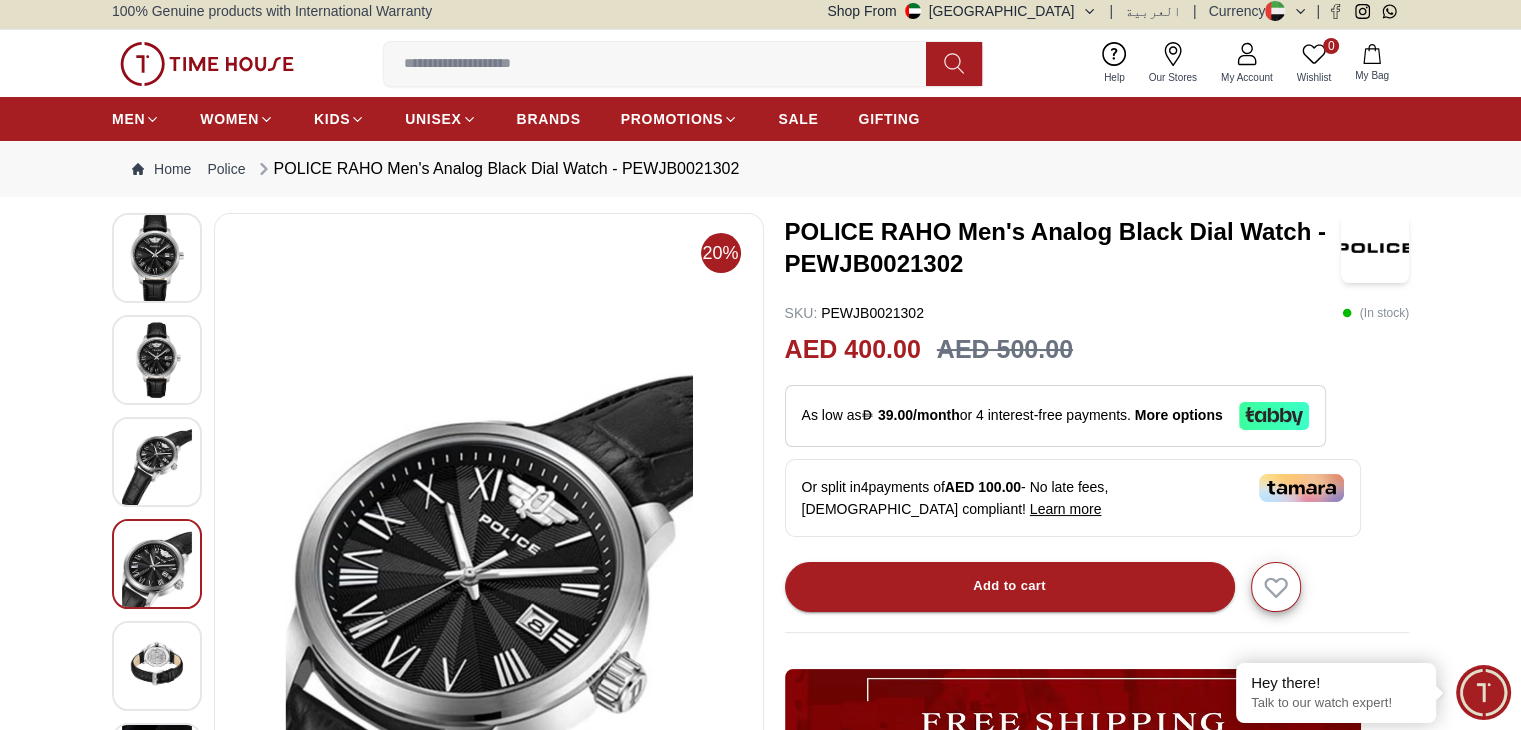 scroll, scrollTop: 8, scrollLeft: 0, axis: vertical 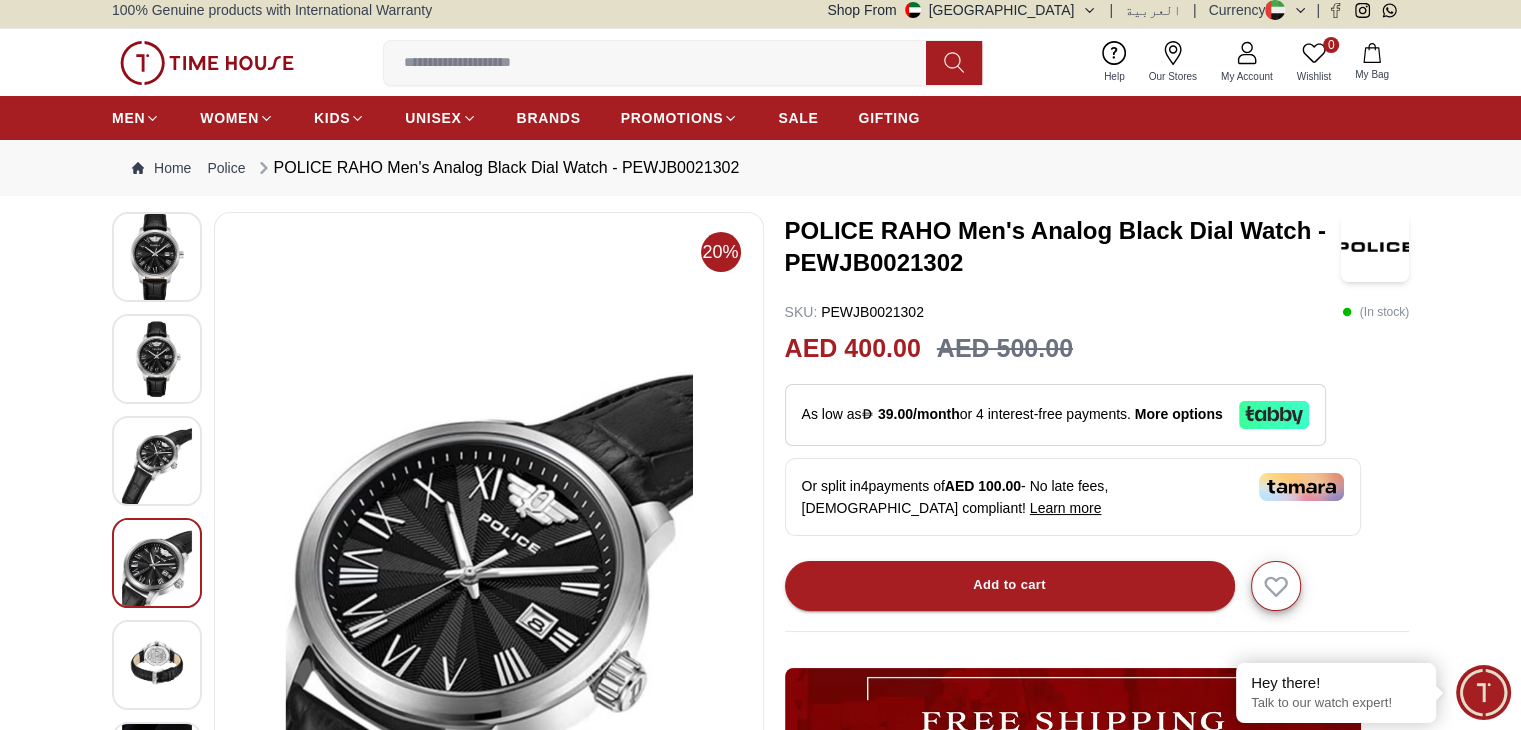 click at bounding box center [157, 257] 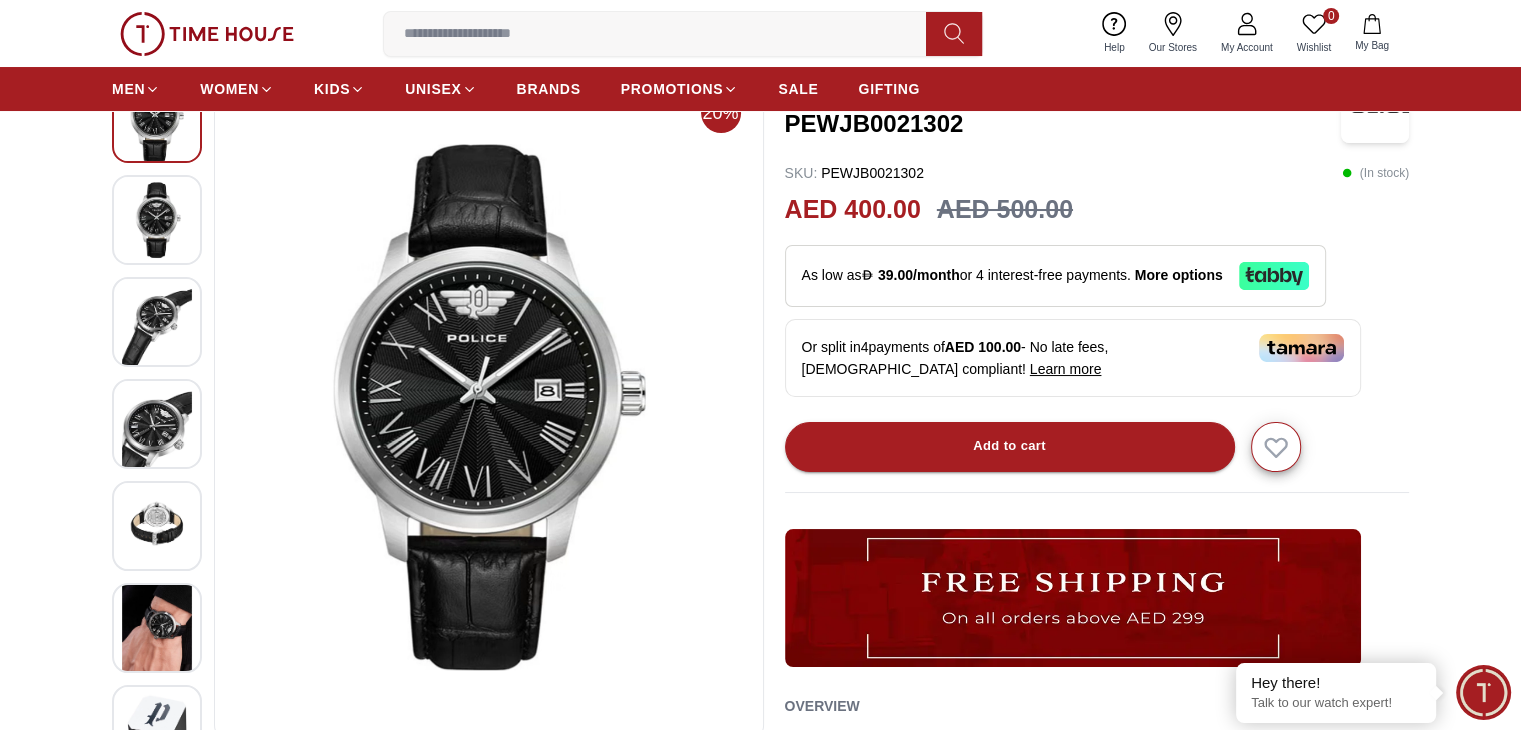 scroll, scrollTop: 146, scrollLeft: 0, axis: vertical 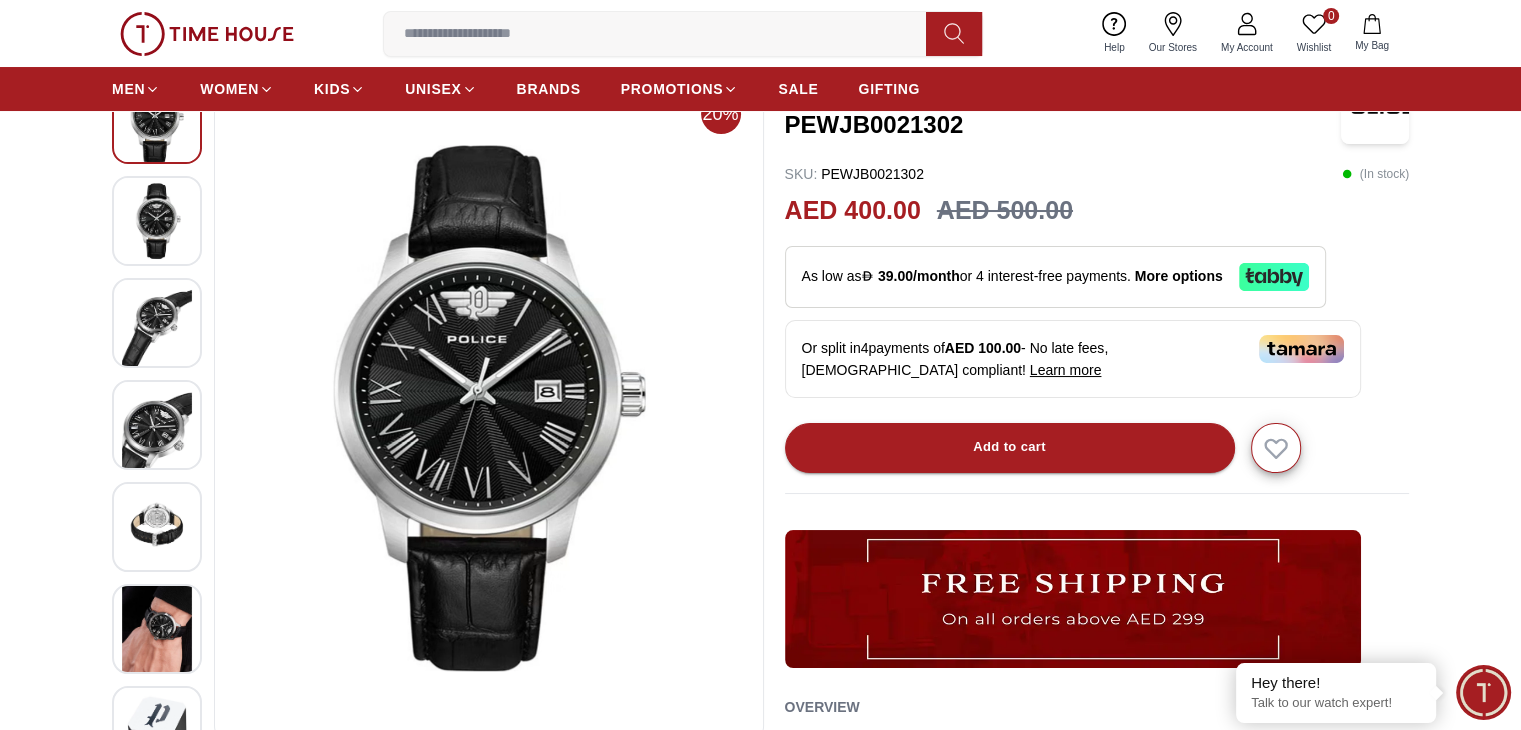 click at bounding box center [157, 220] 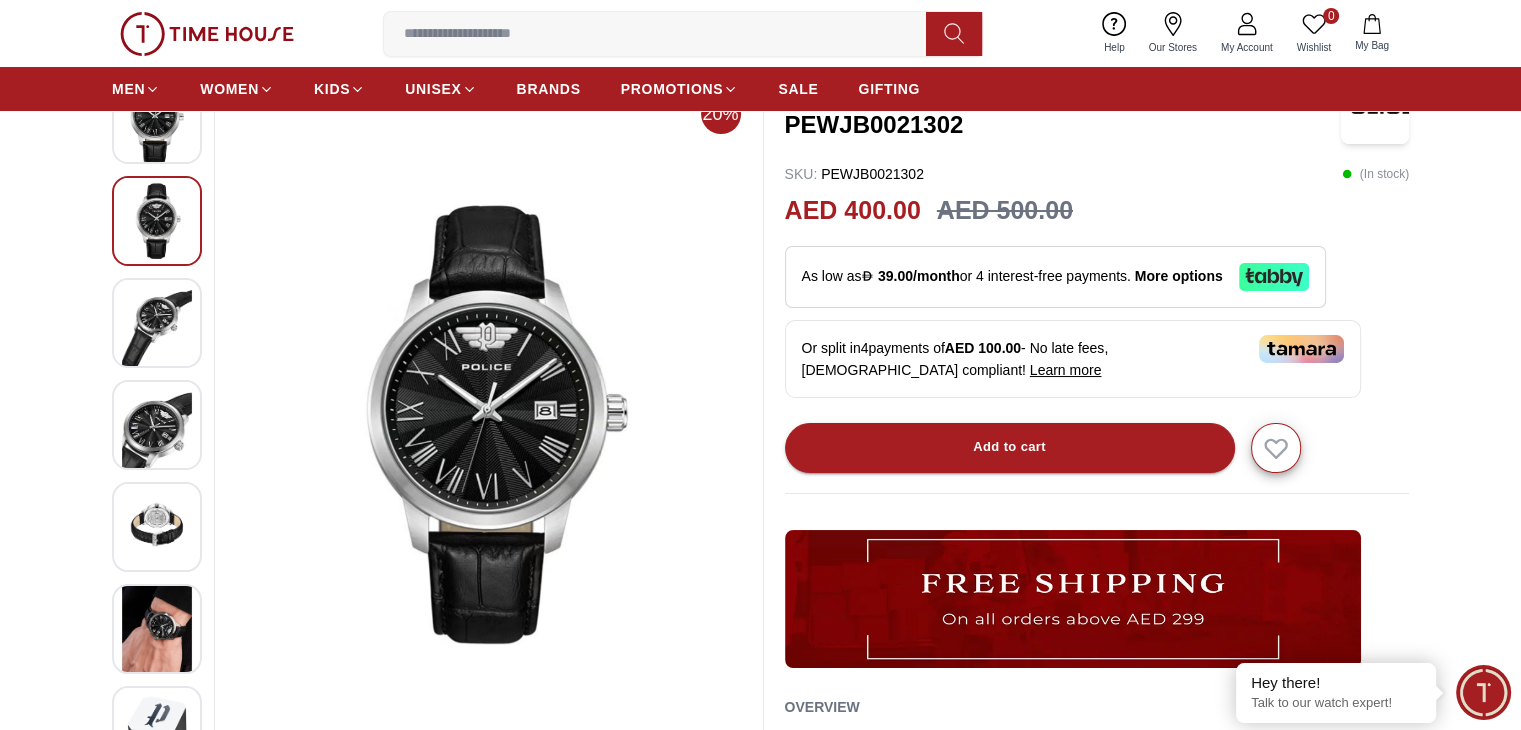 click at bounding box center (157, 322) 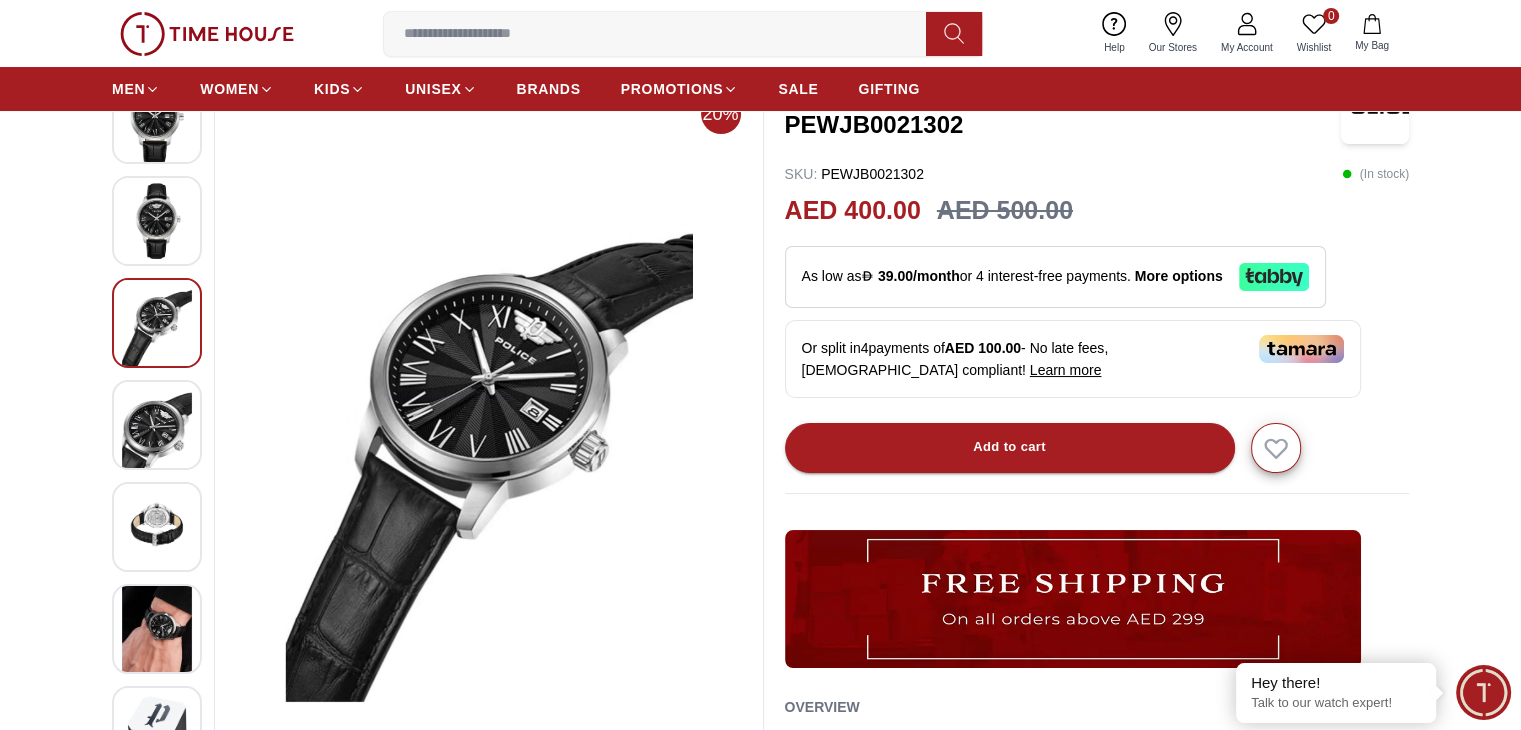 click at bounding box center [157, 220] 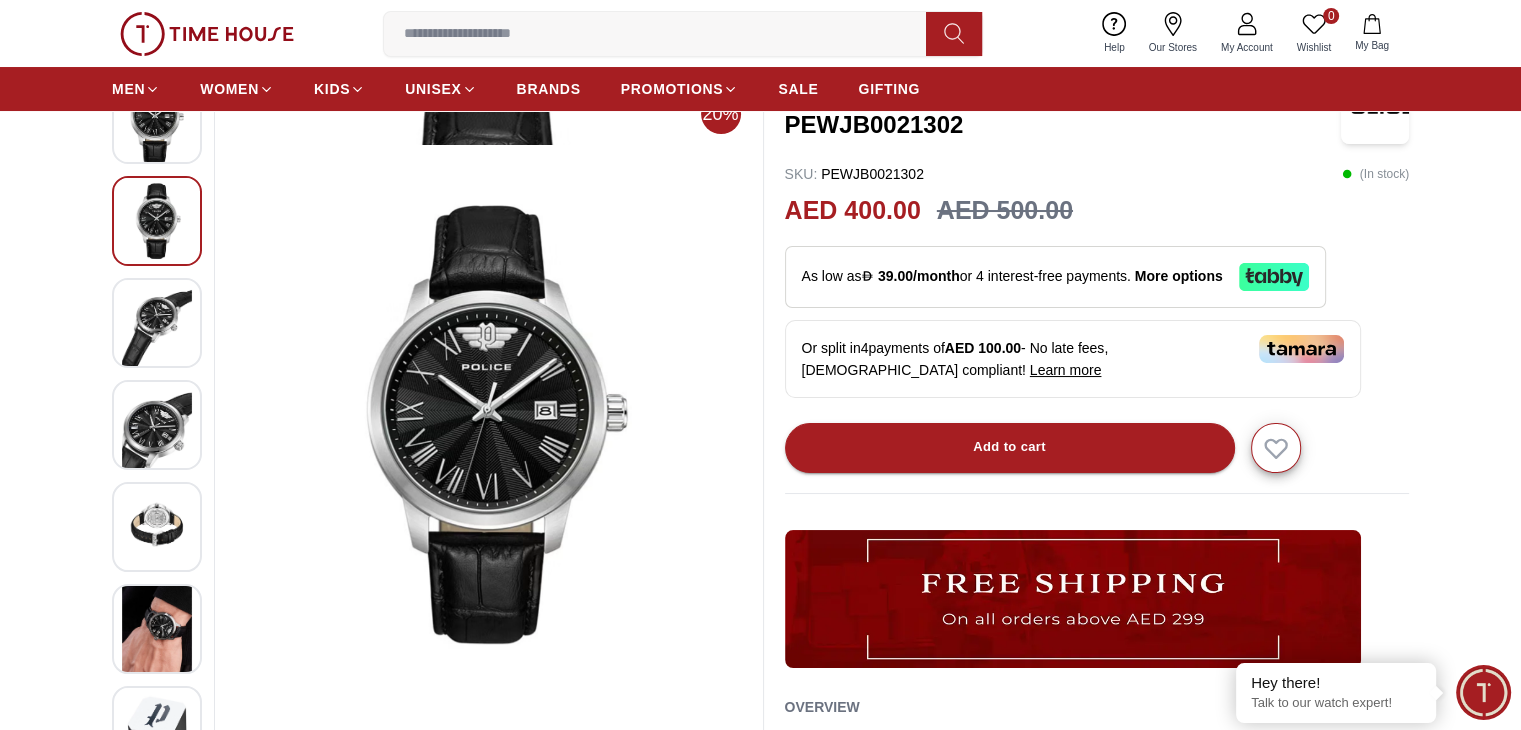scroll, scrollTop: 0, scrollLeft: 0, axis: both 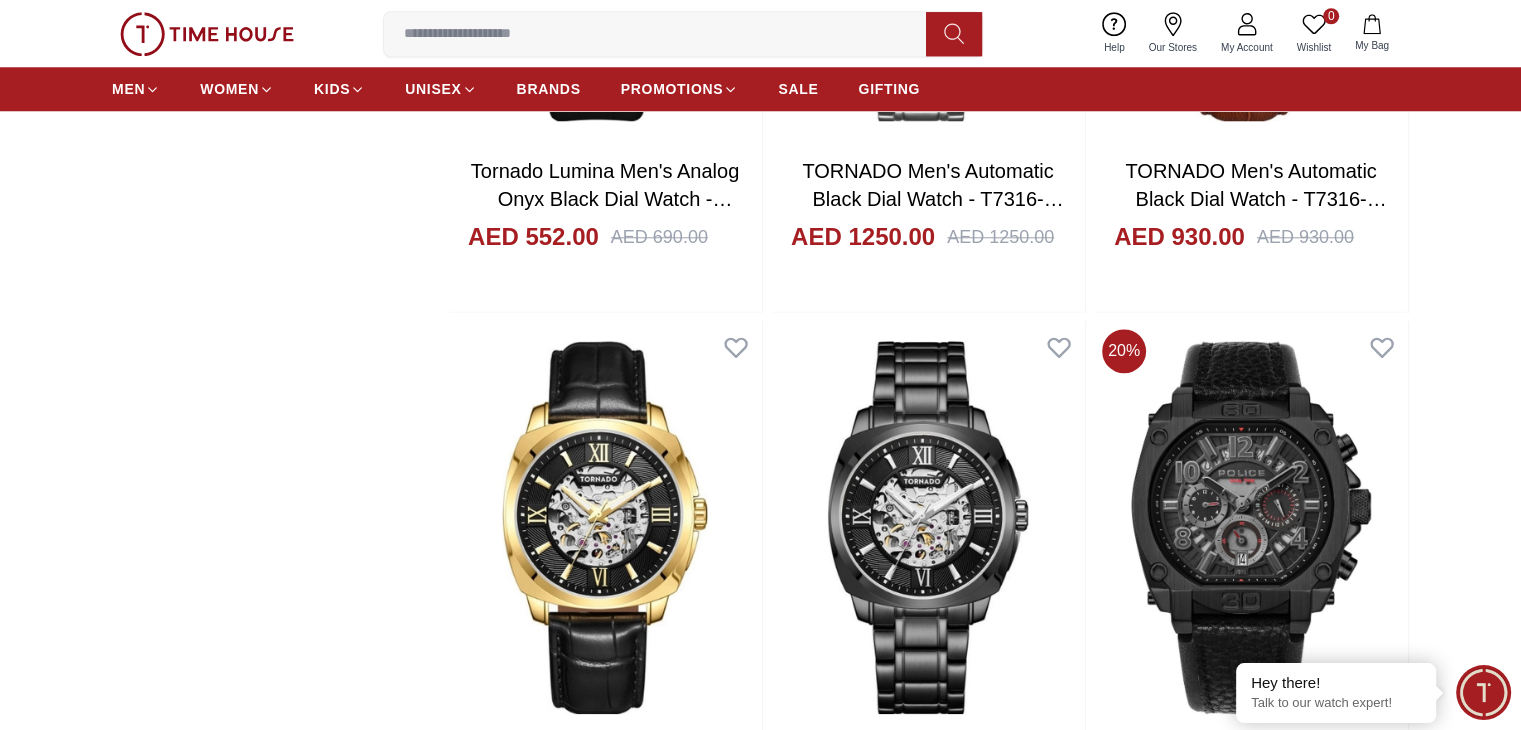click at bounding box center (605, 9420) 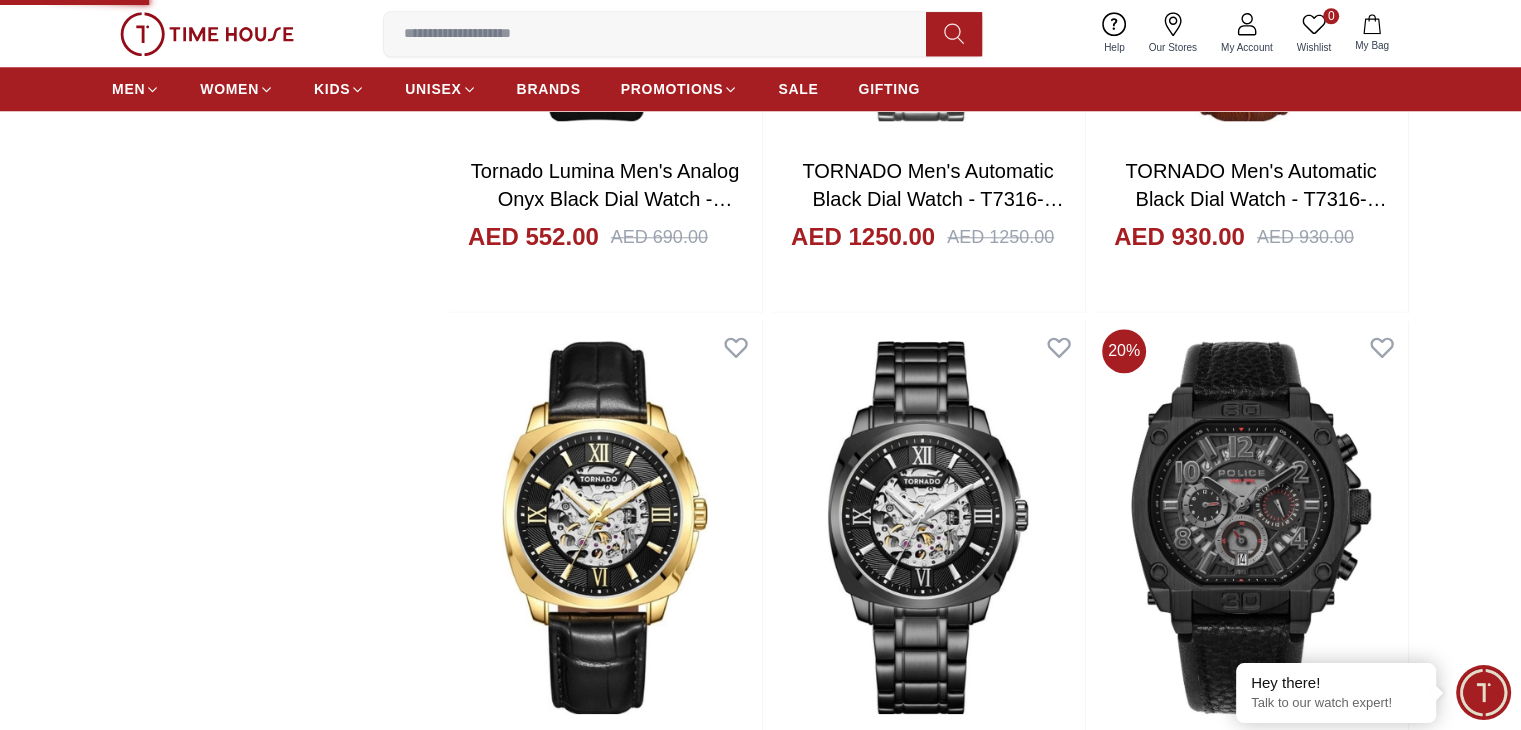 scroll, scrollTop: 0, scrollLeft: 0, axis: both 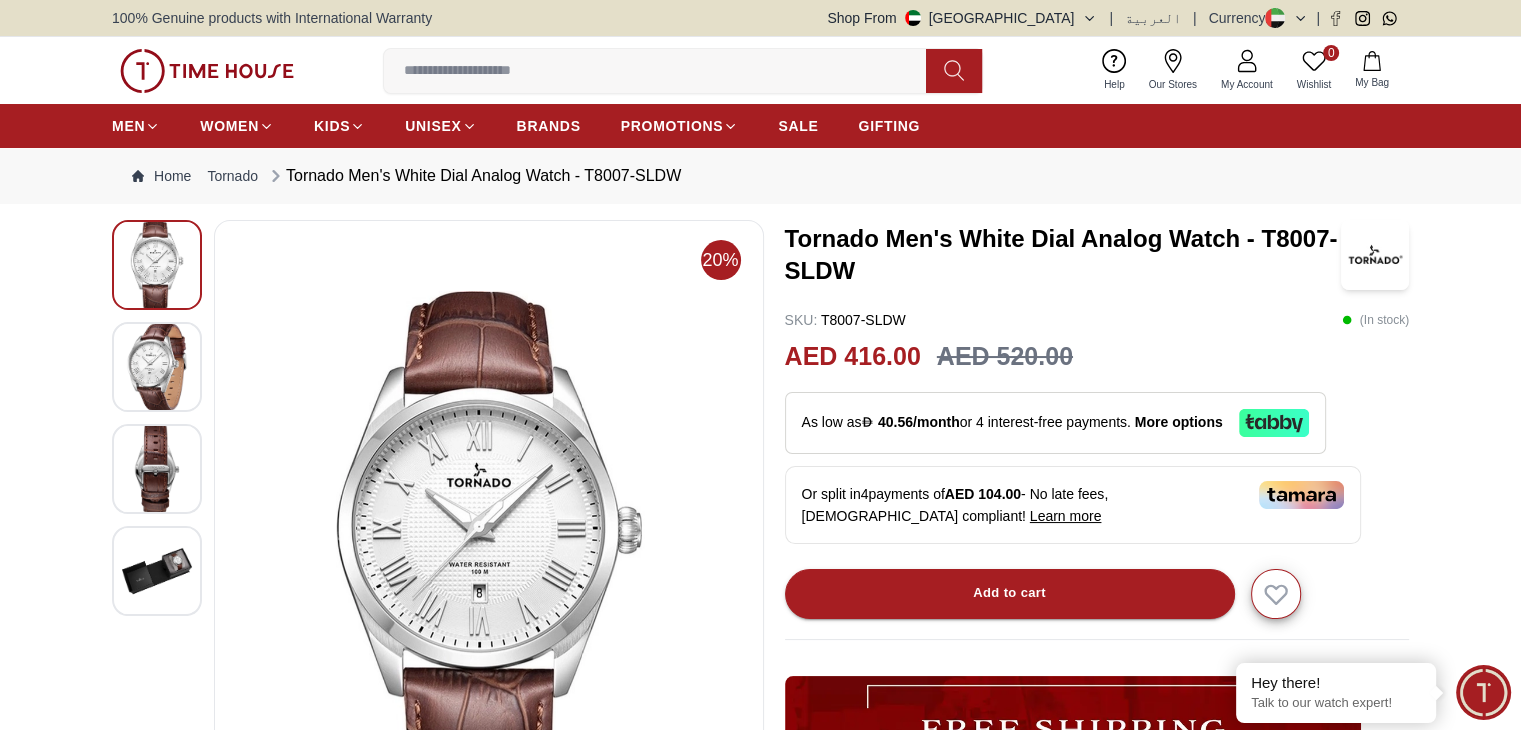 click at bounding box center (157, 367) 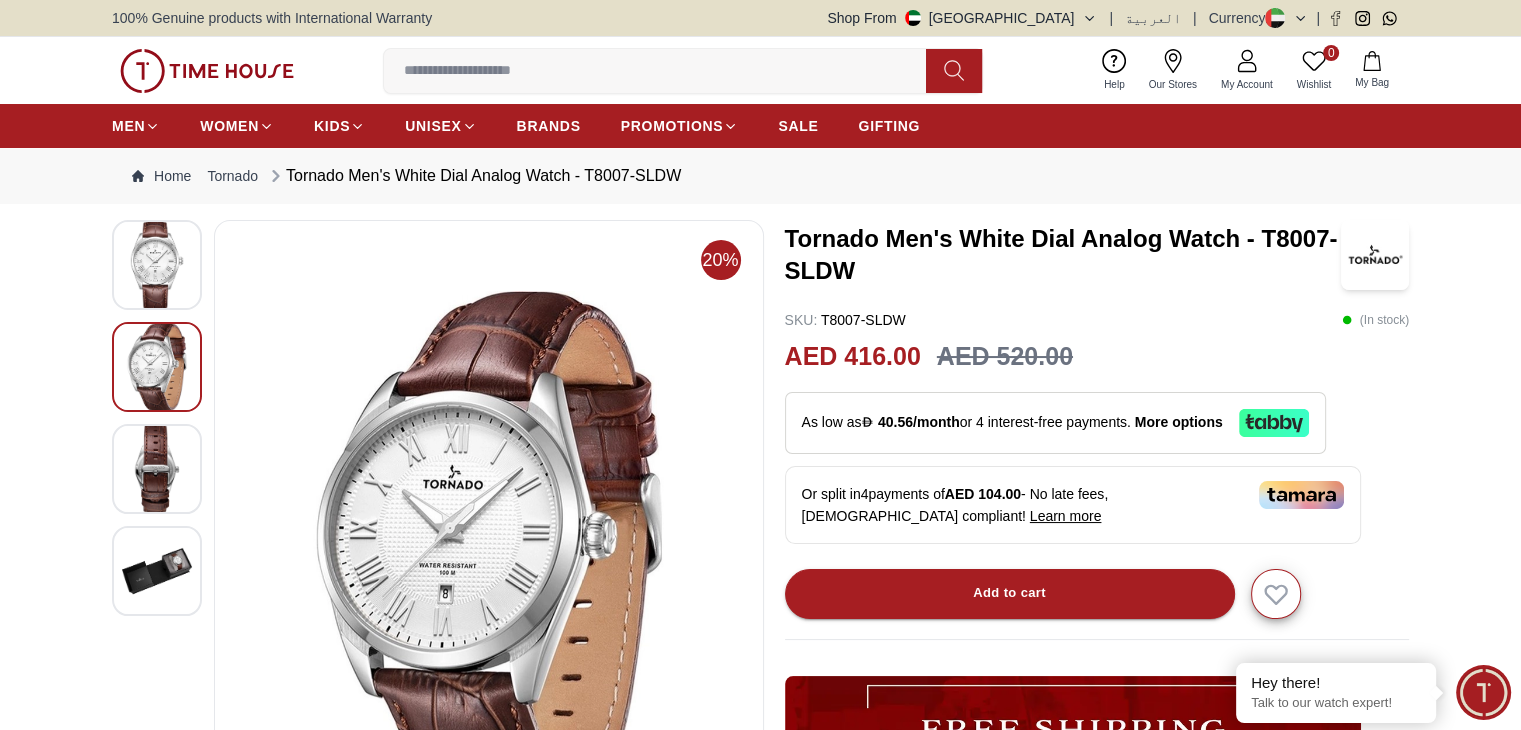 click at bounding box center (157, 265) 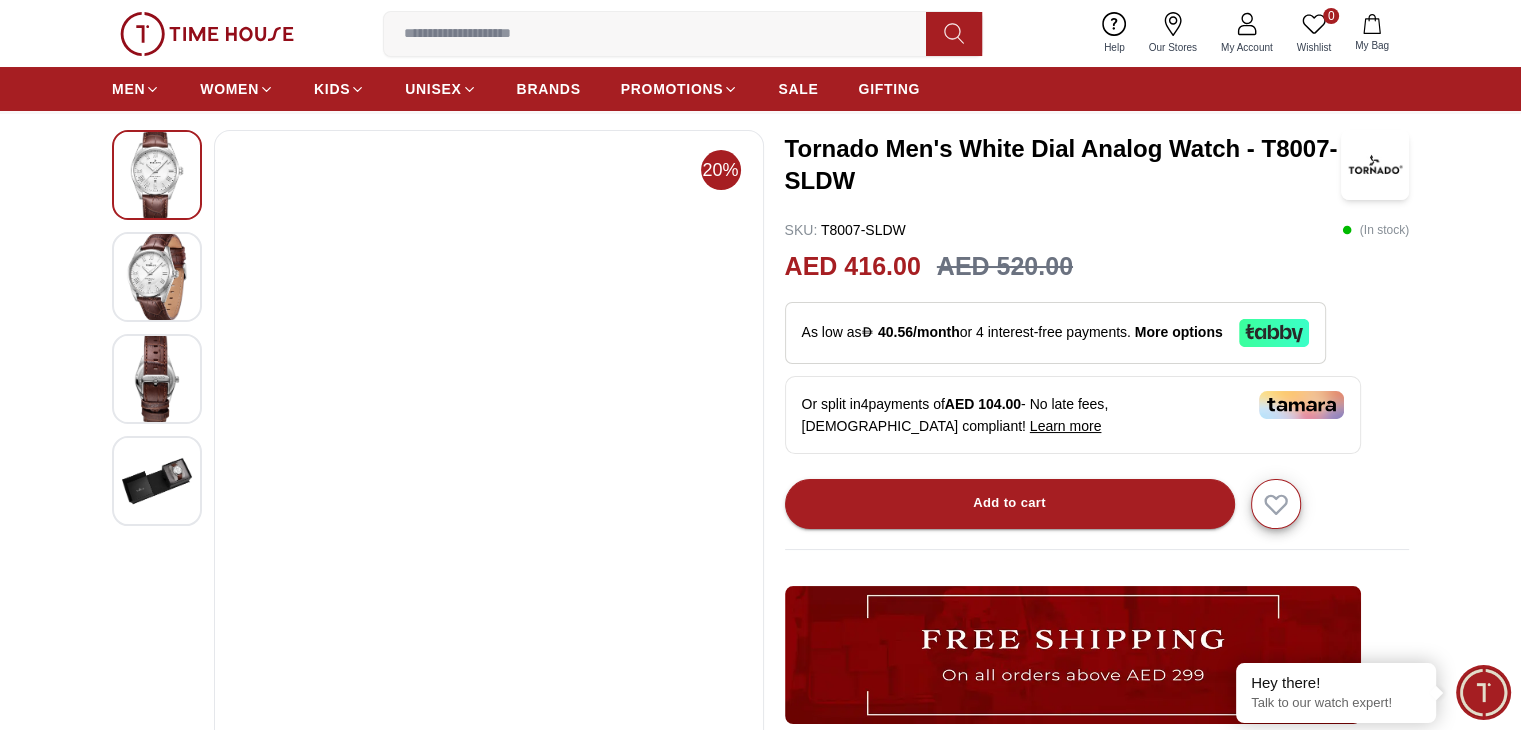 scroll, scrollTop: 88, scrollLeft: 0, axis: vertical 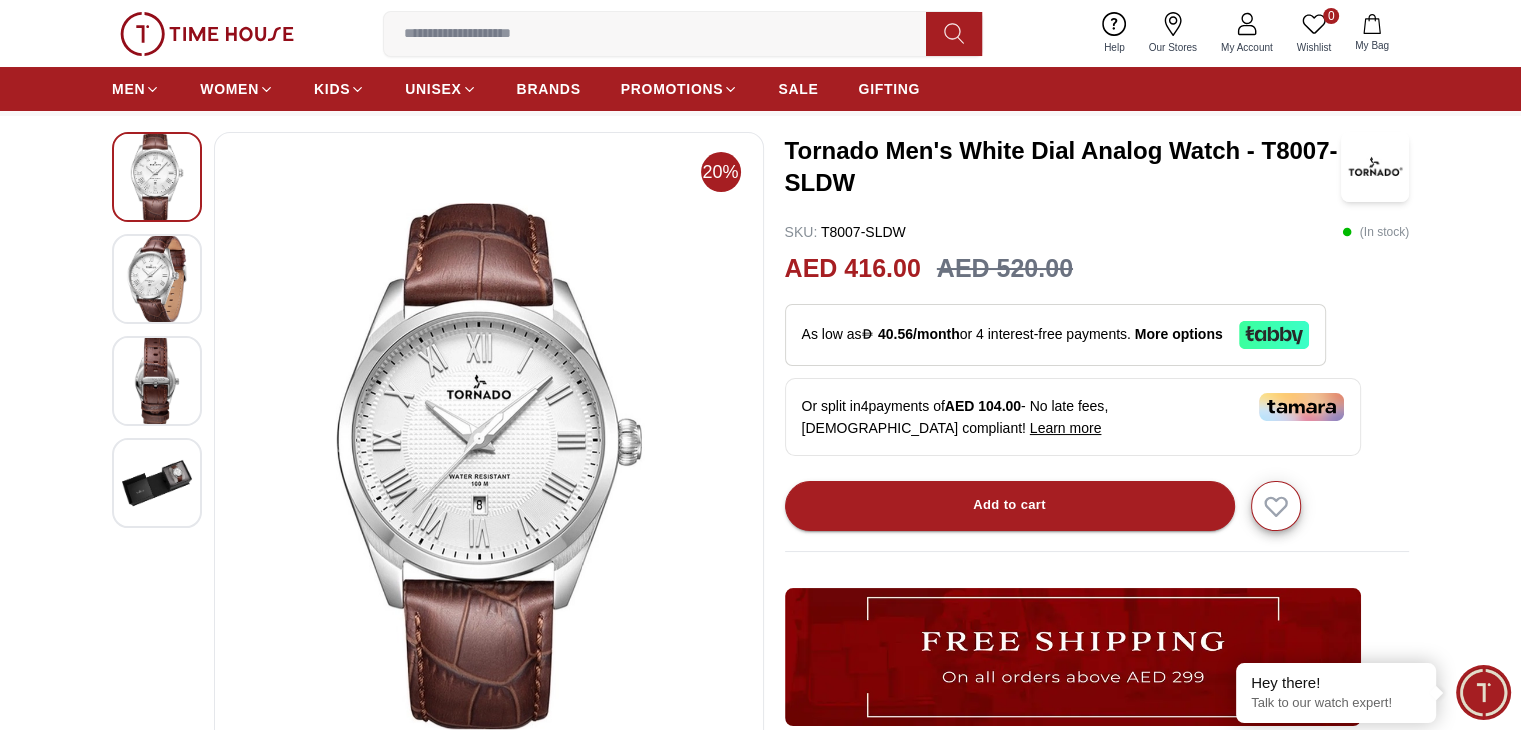 click at bounding box center (157, 381) 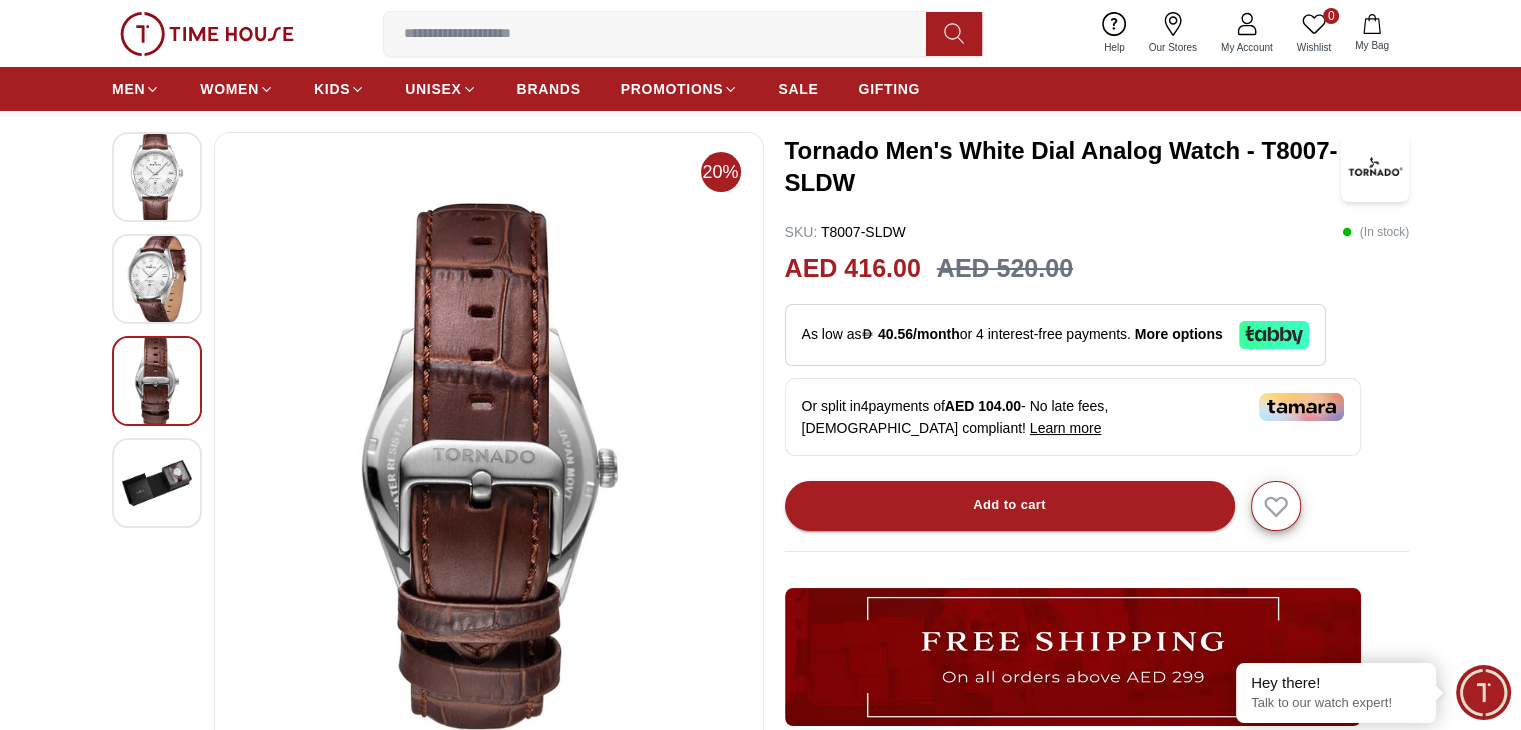click at bounding box center [157, 279] 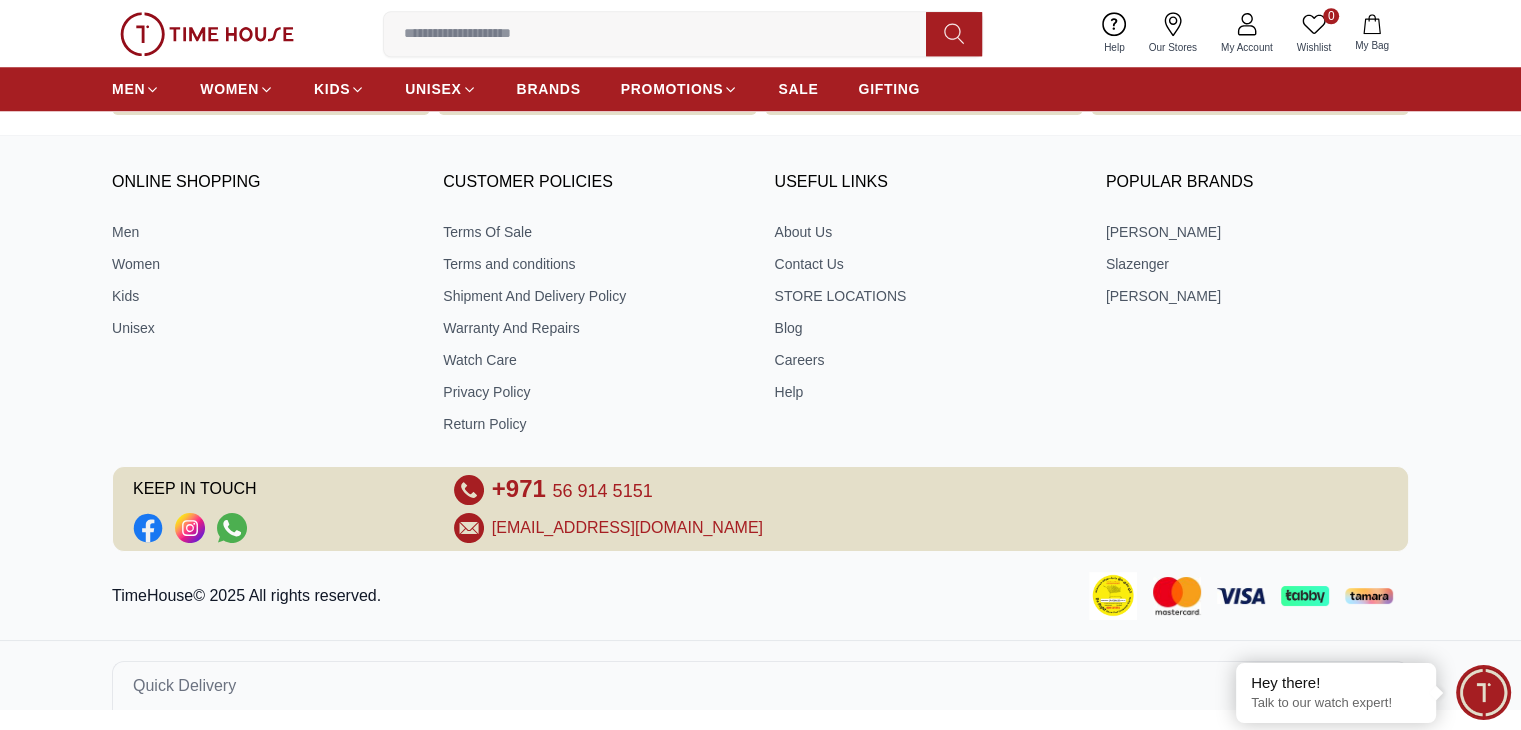 scroll, scrollTop: 2967, scrollLeft: 0, axis: vertical 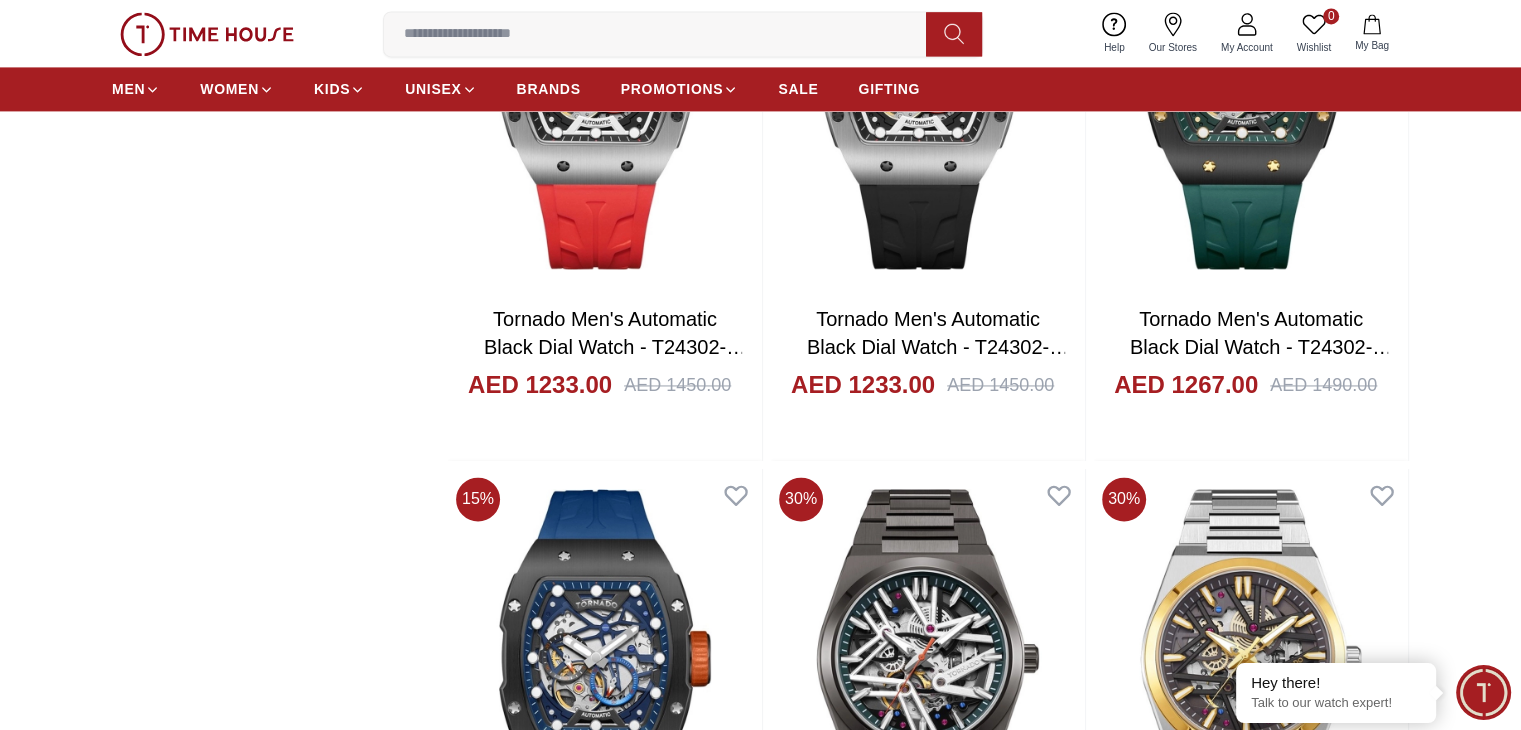 click at bounding box center [1251, 9568] 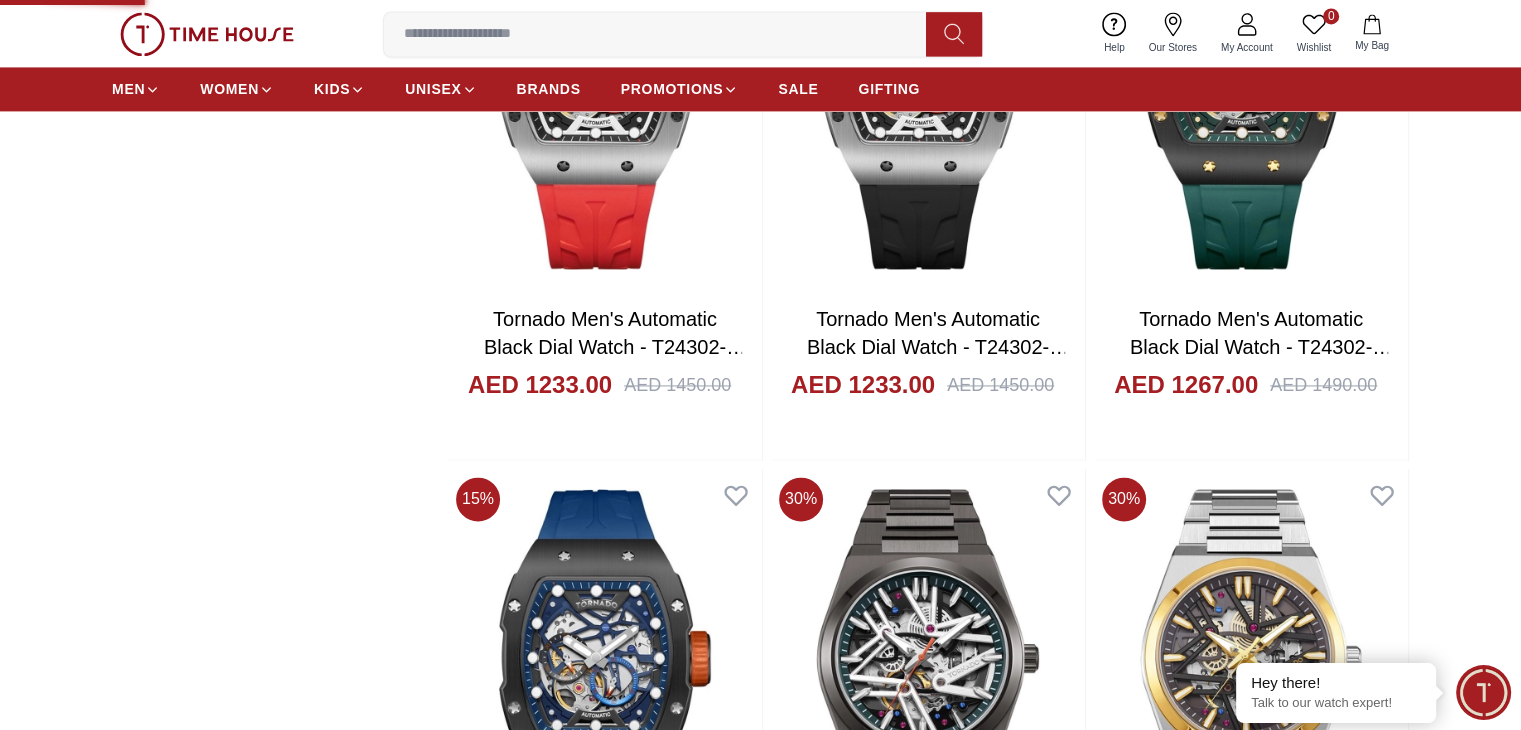 scroll, scrollTop: 0, scrollLeft: 0, axis: both 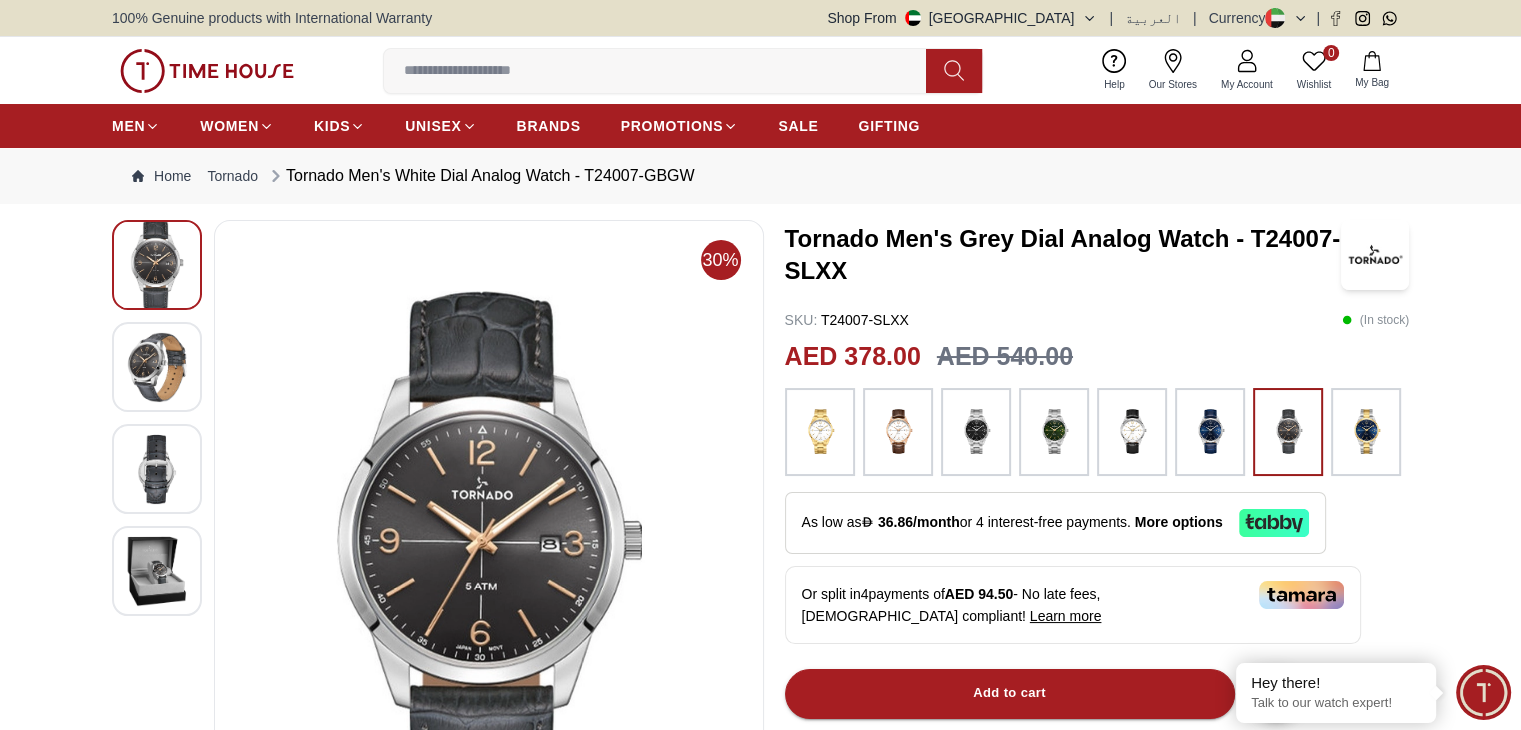click at bounding box center [157, 367] 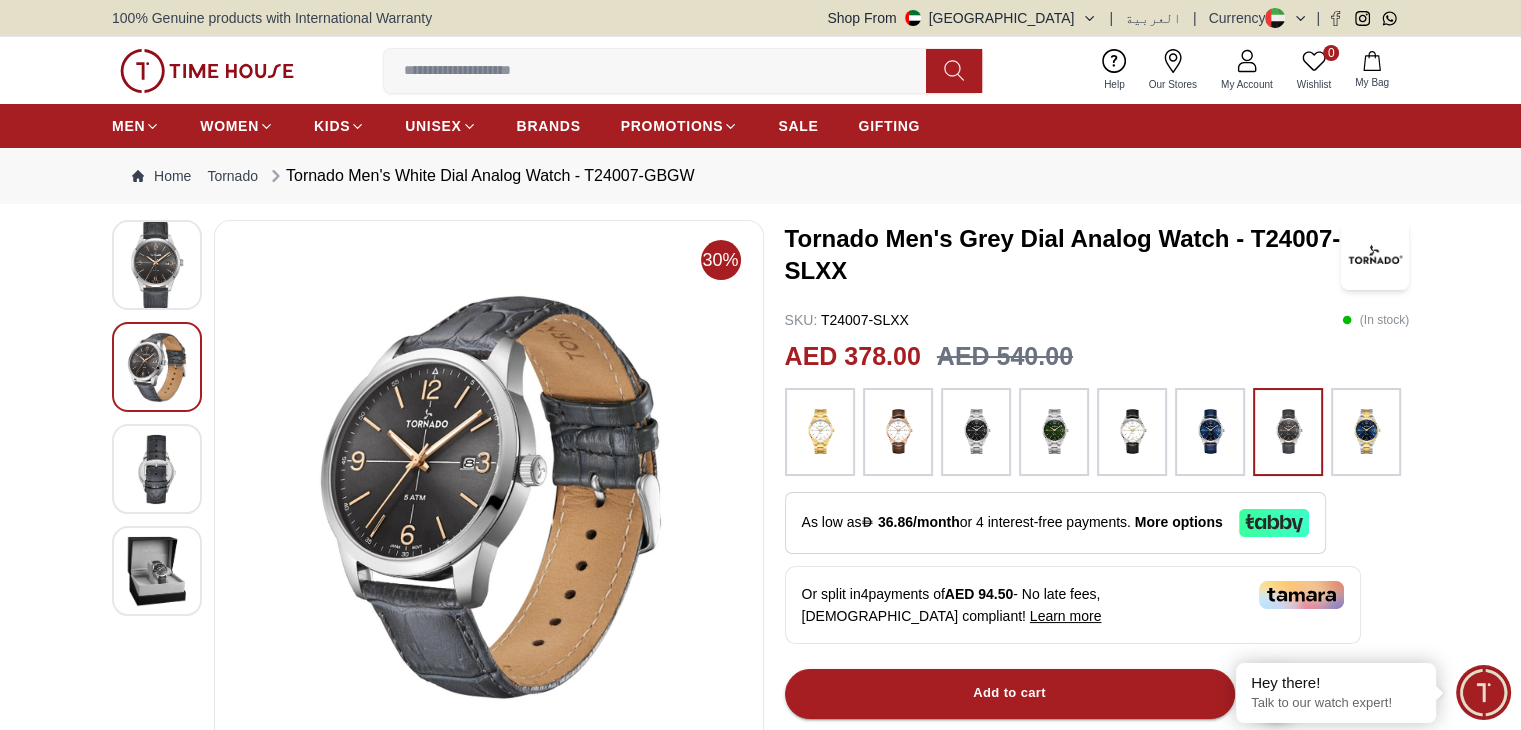 click at bounding box center [157, 469] 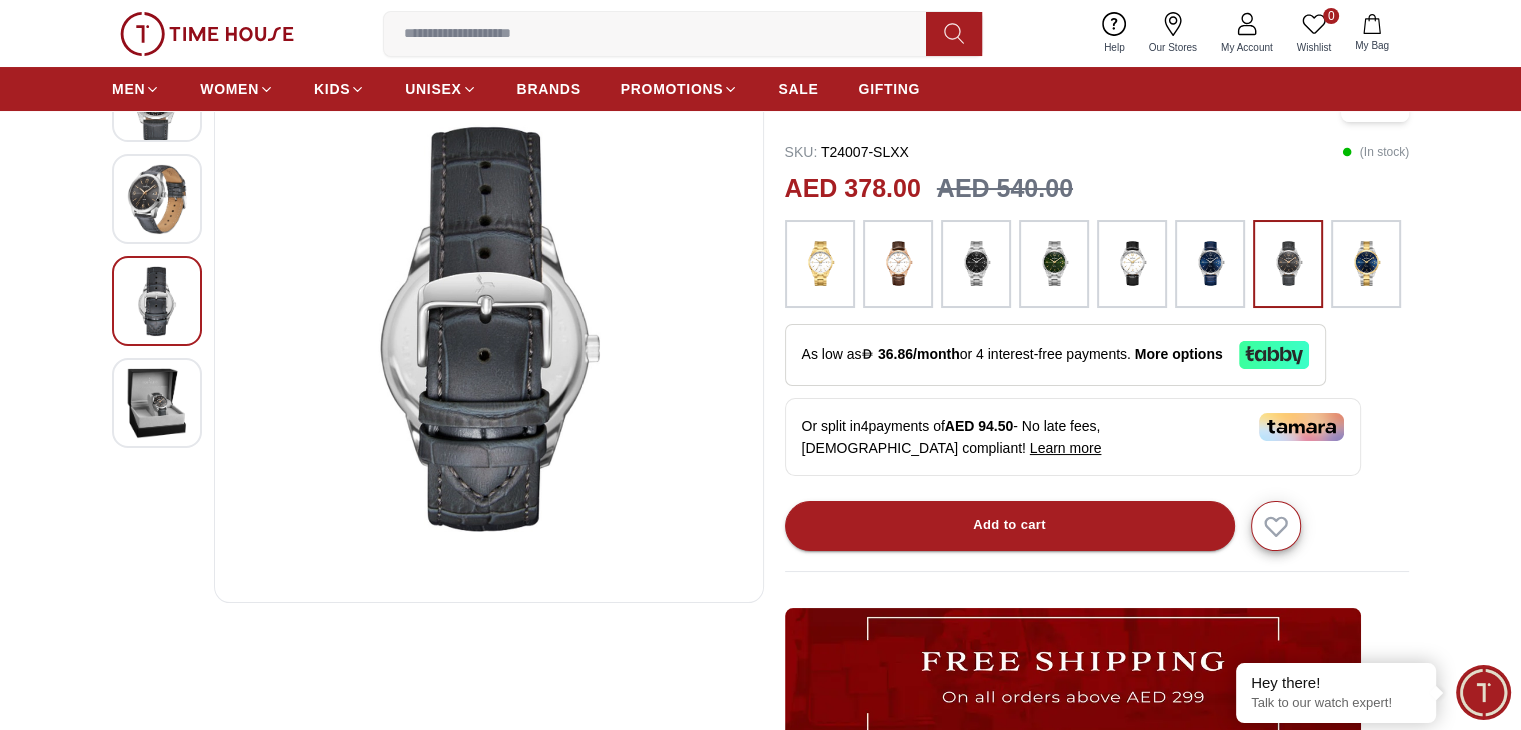 scroll, scrollTop: 172, scrollLeft: 0, axis: vertical 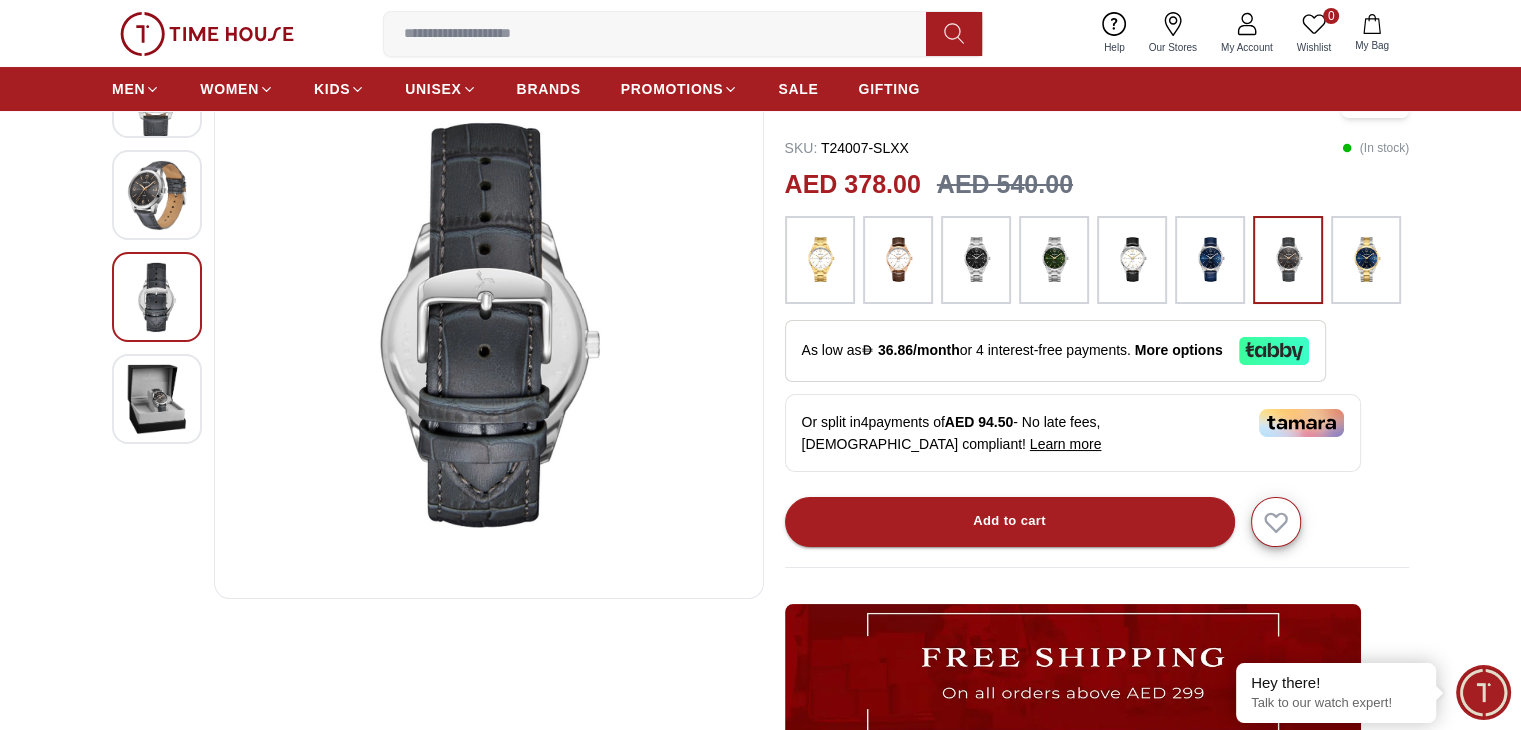 click at bounding box center (157, 399) 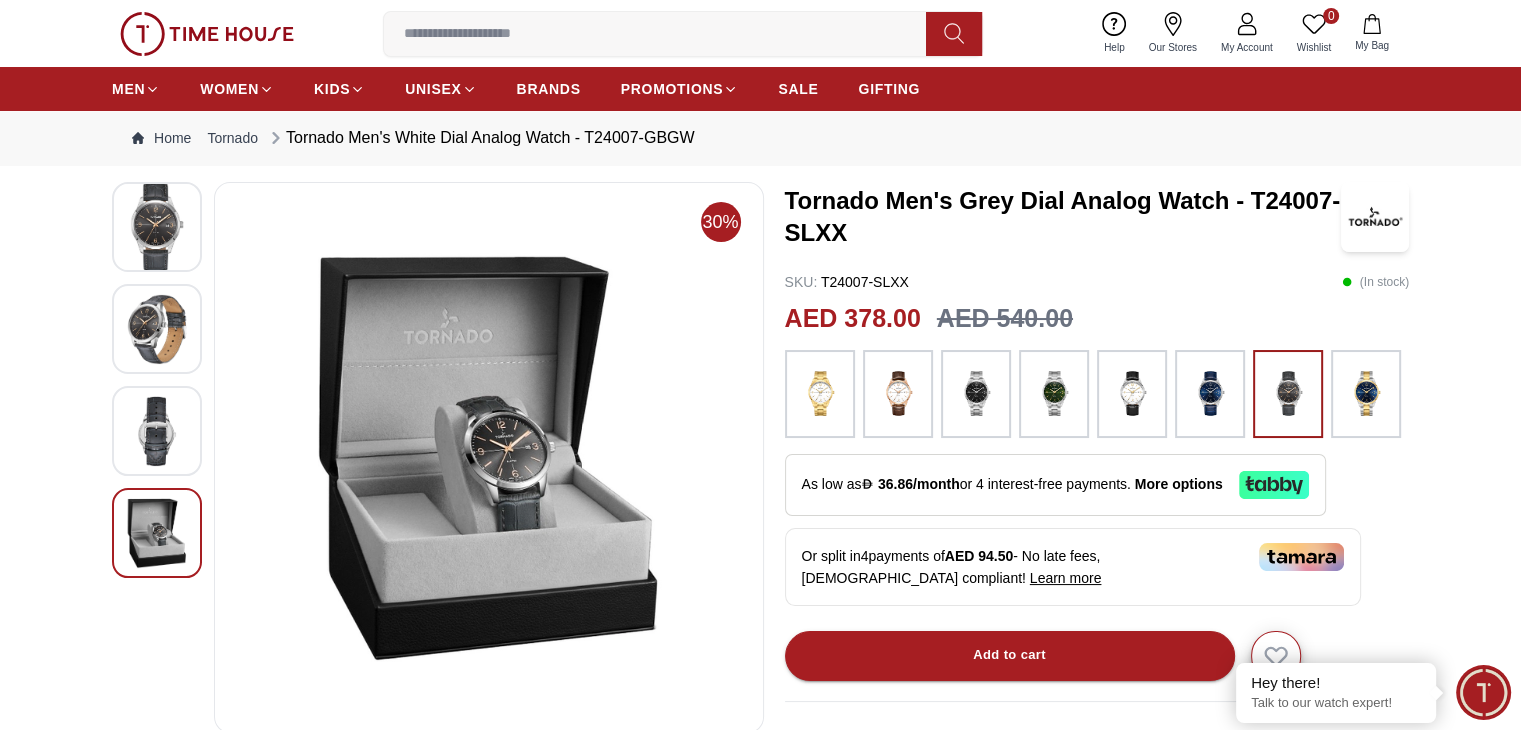scroll, scrollTop: 36, scrollLeft: 0, axis: vertical 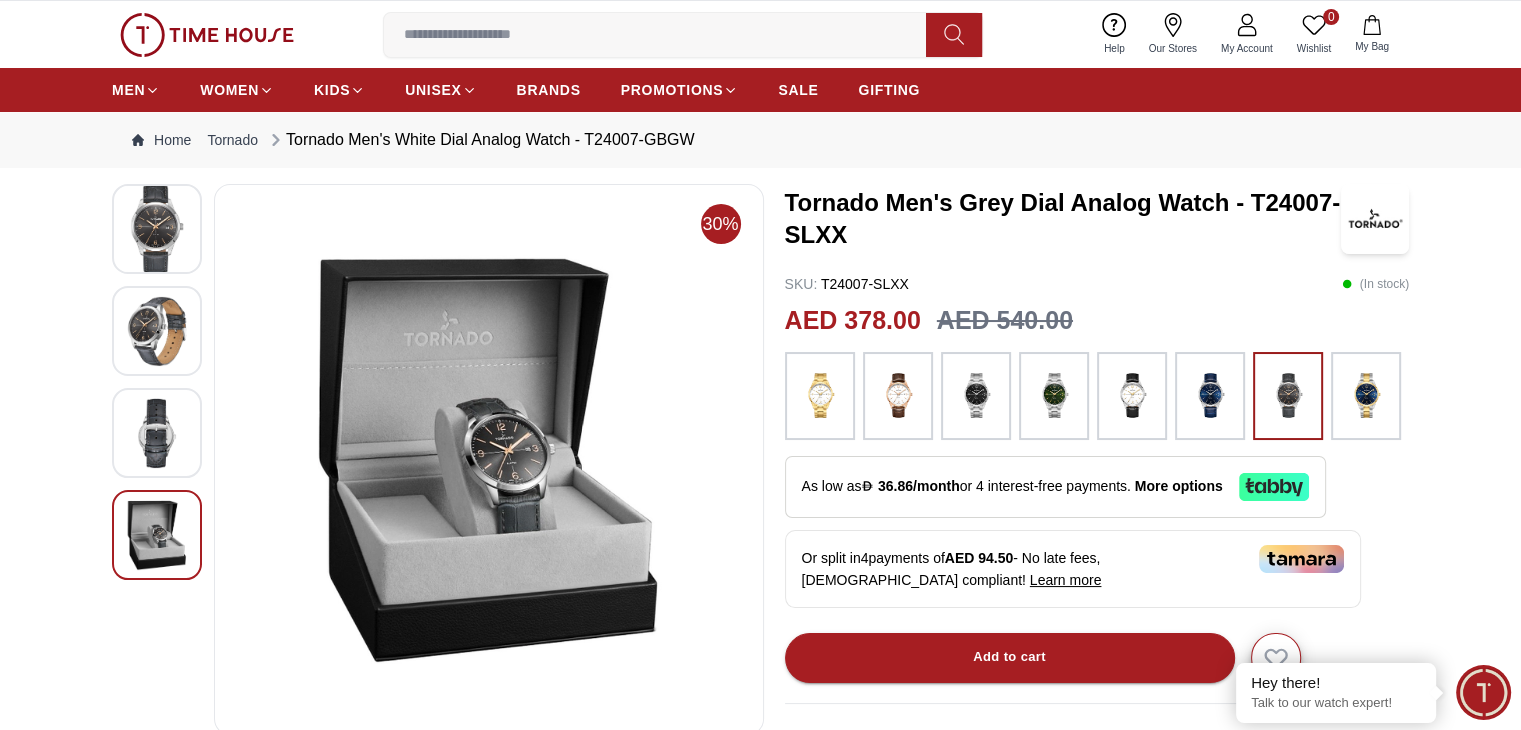 click at bounding box center (157, 331) 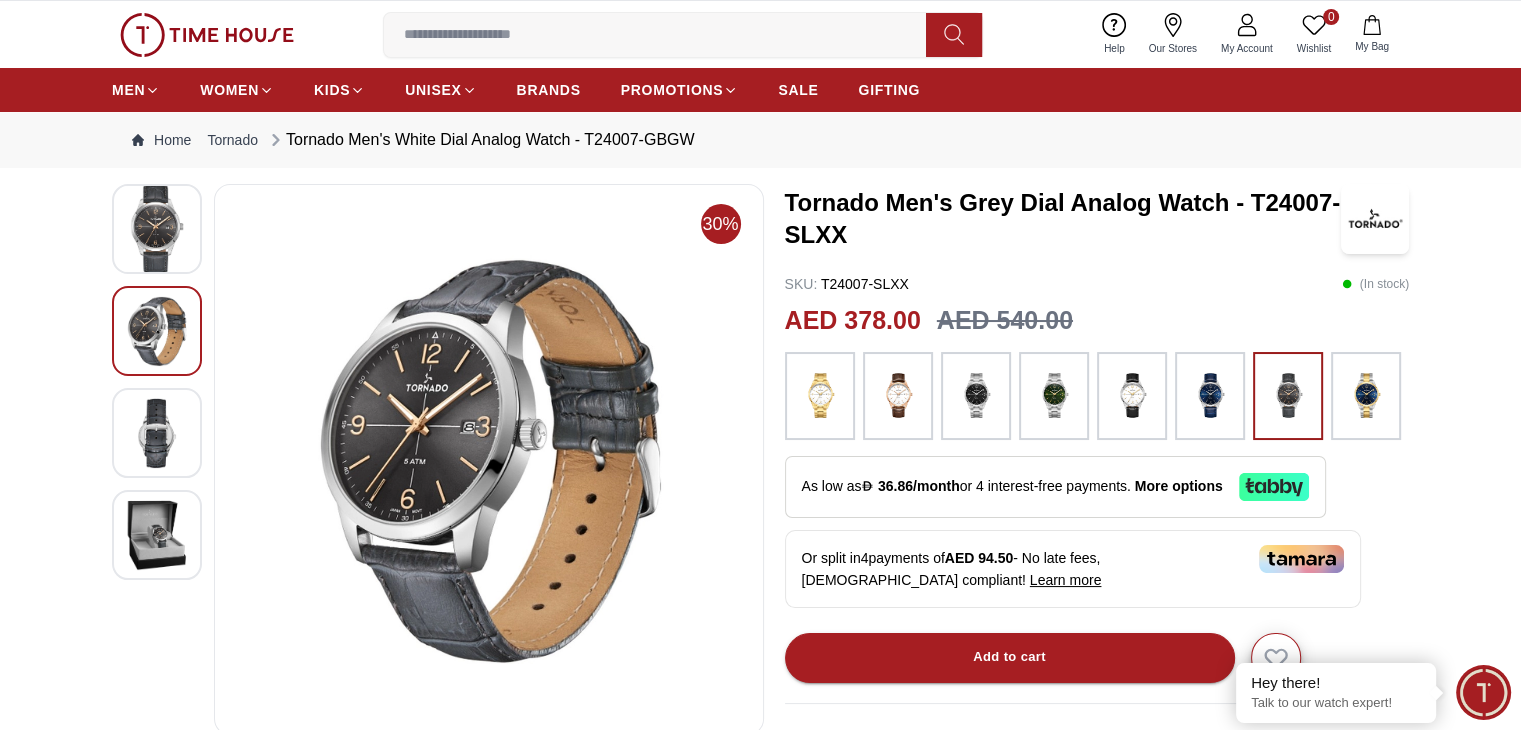 scroll, scrollTop: 0, scrollLeft: 0, axis: both 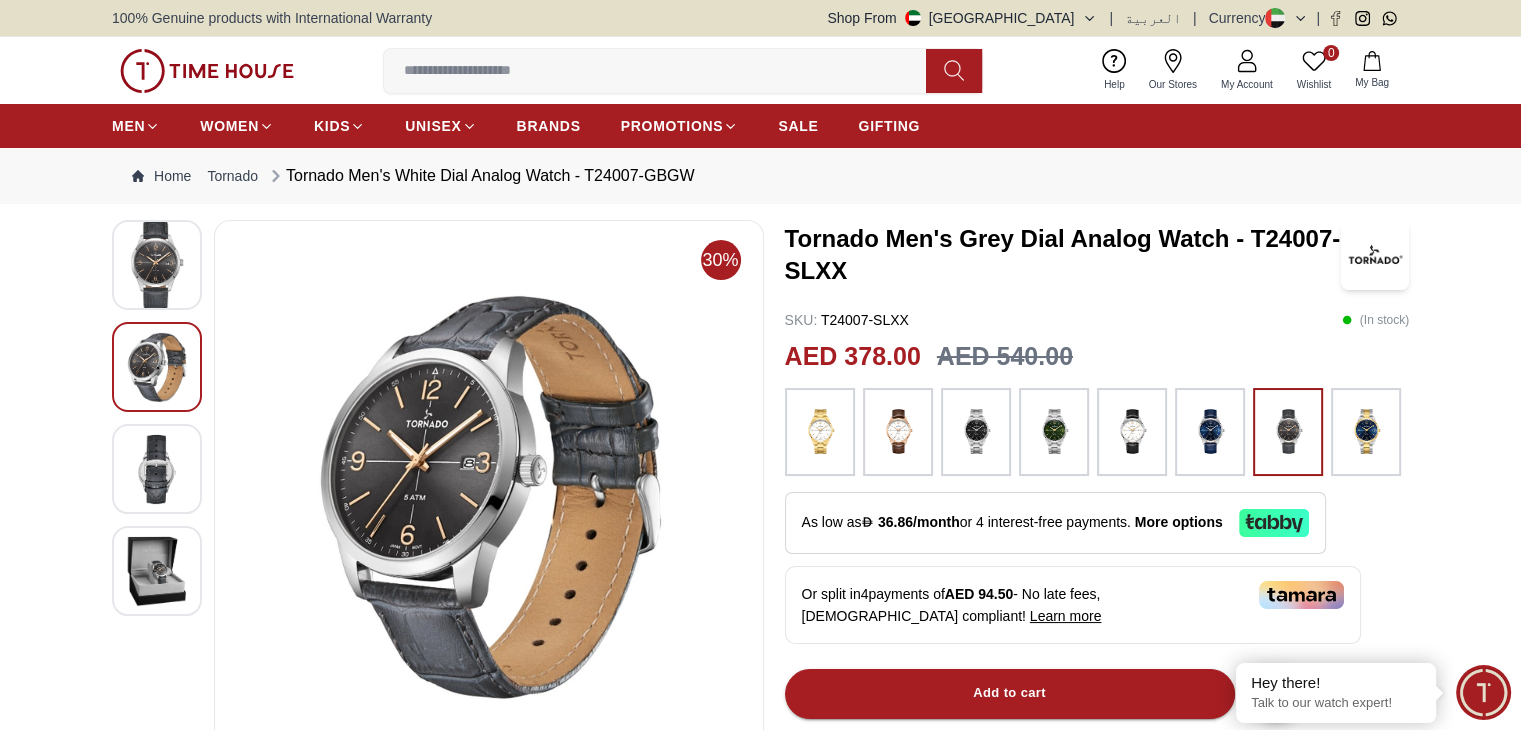 click at bounding box center [157, 265] 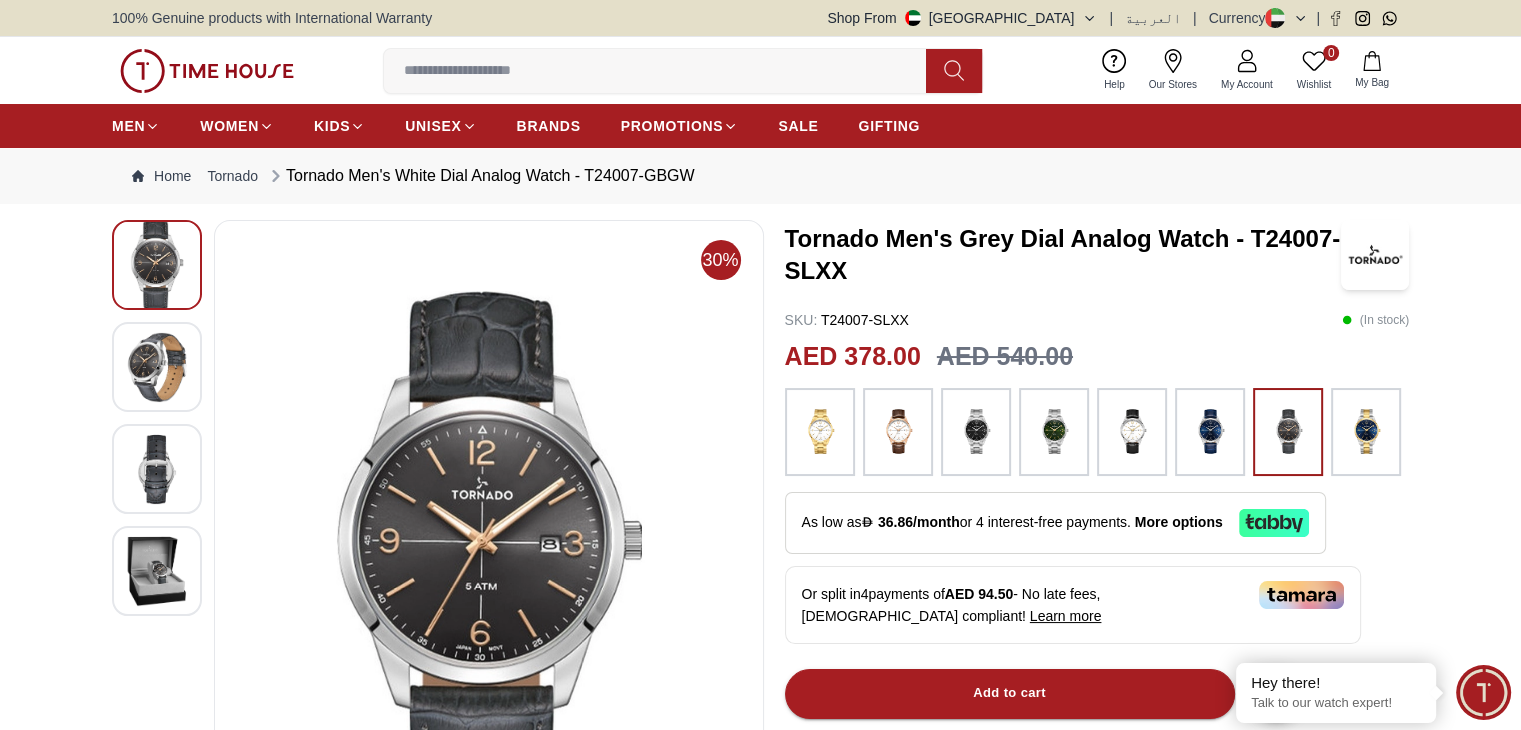 click at bounding box center [157, 367] 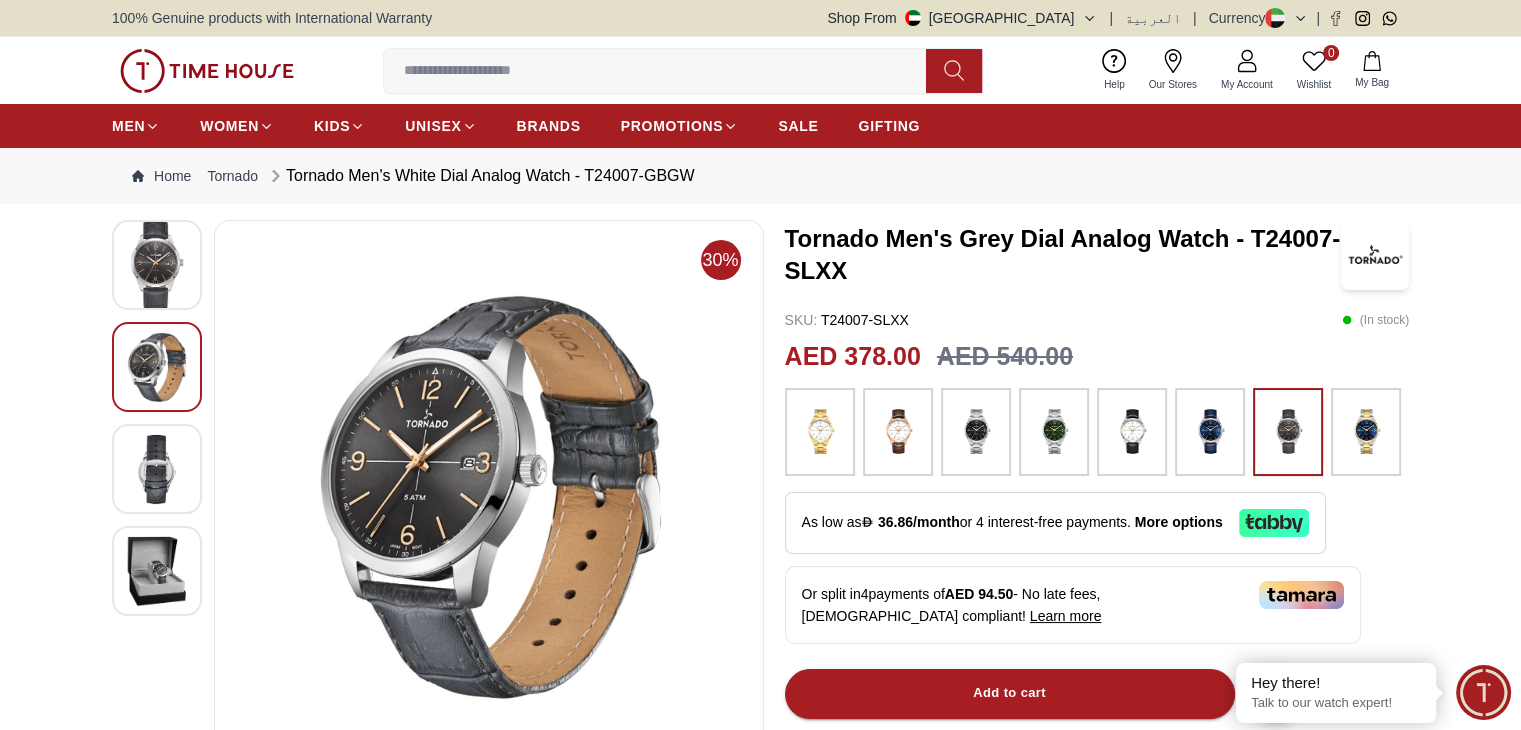 click at bounding box center (157, 469) 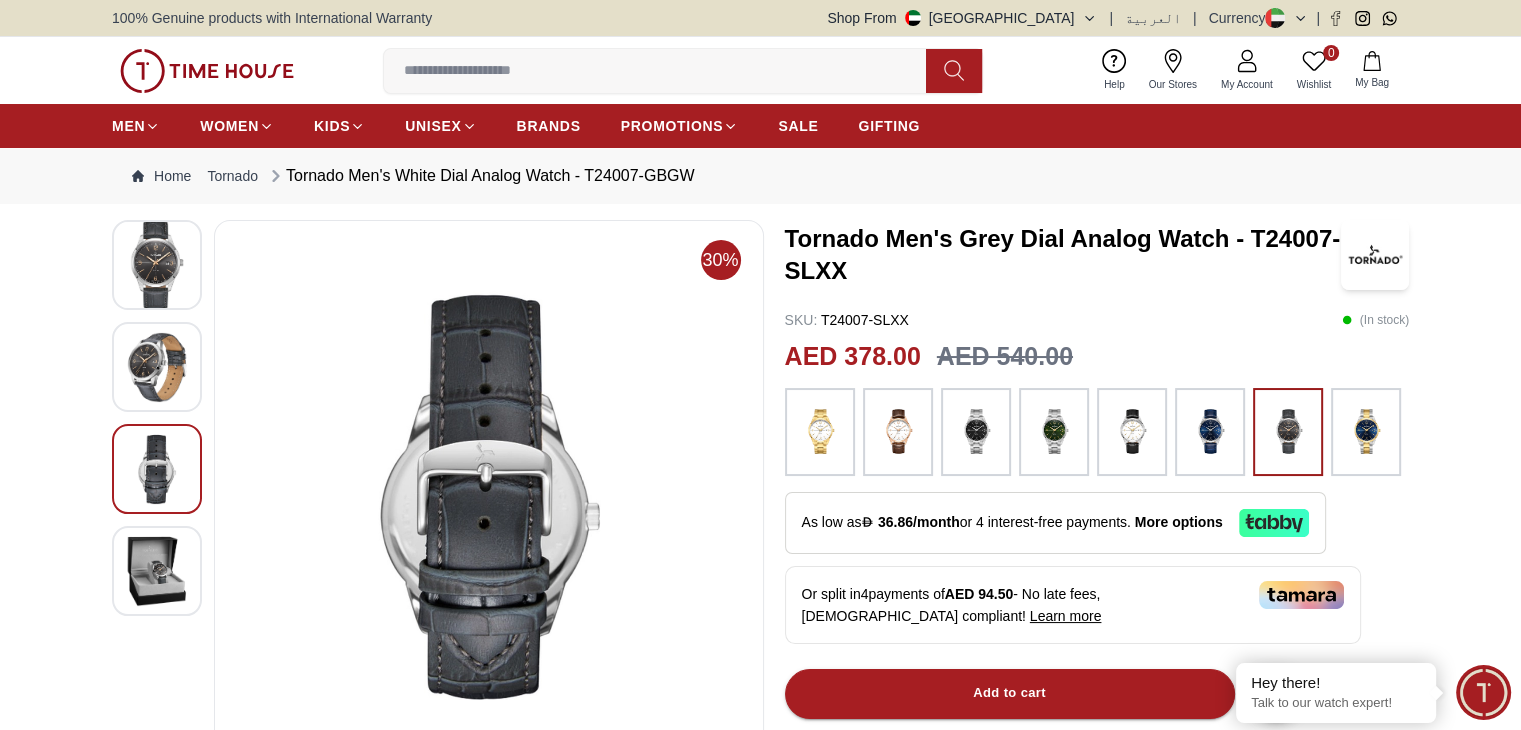 click at bounding box center (157, 571) 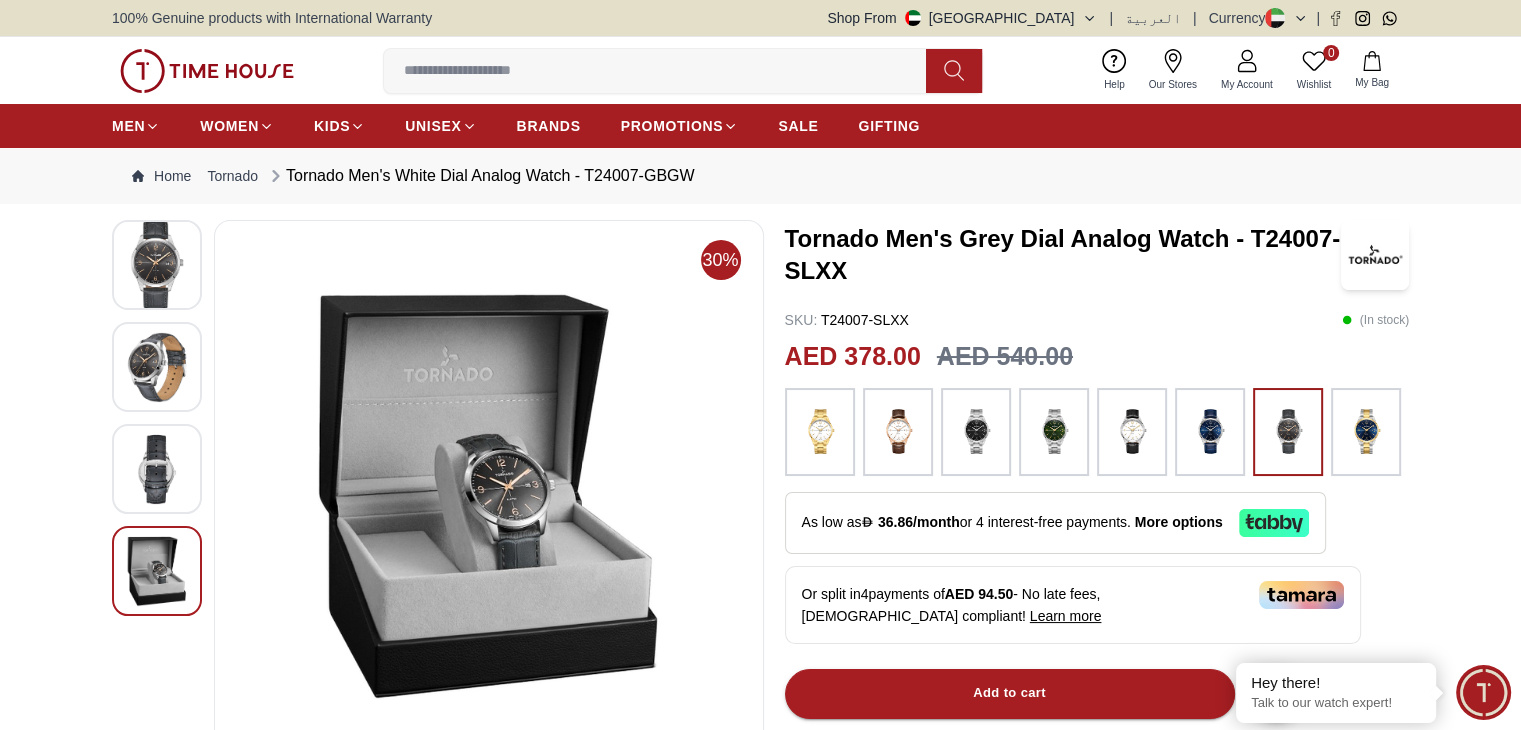click at bounding box center [157, 265] 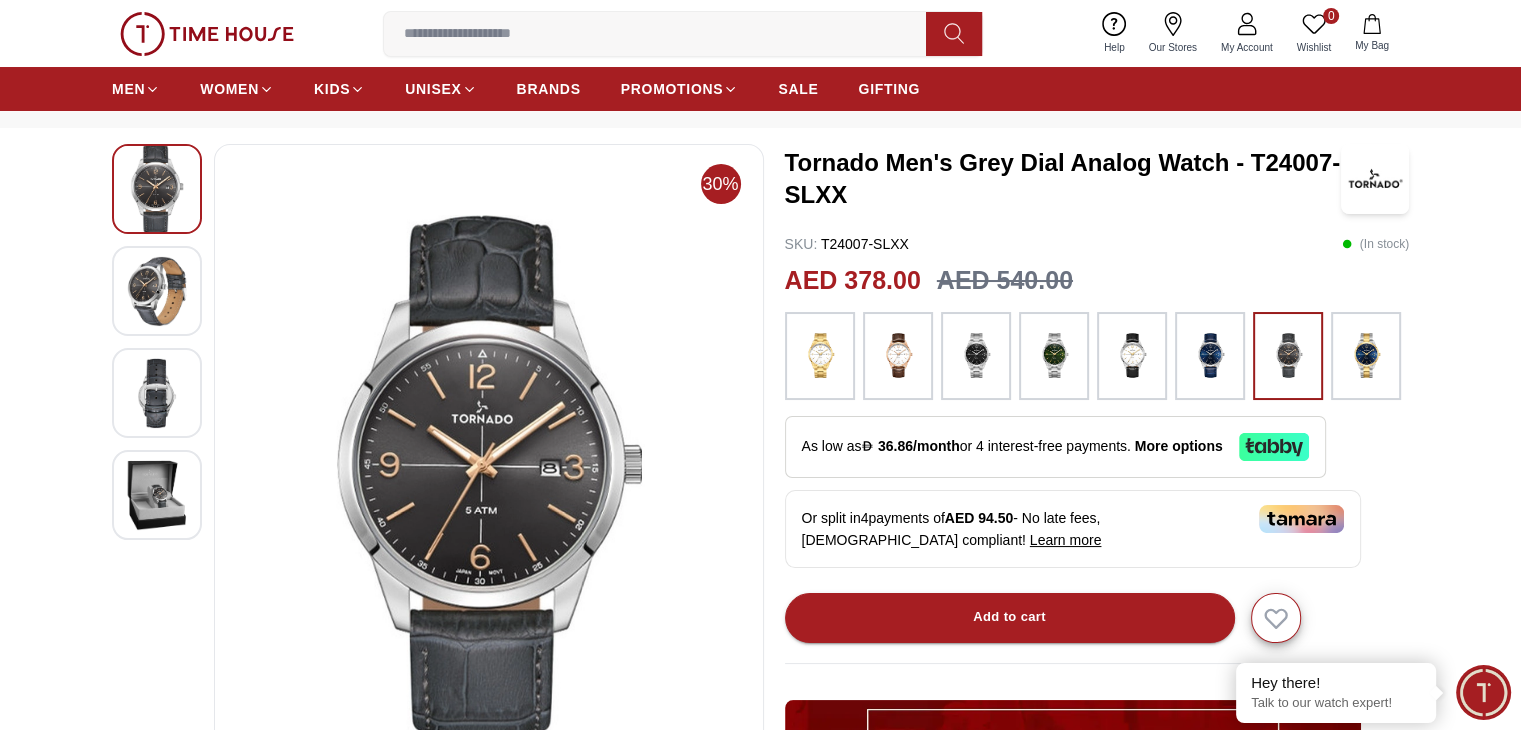 scroll, scrollTop: 82, scrollLeft: 0, axis: vertical 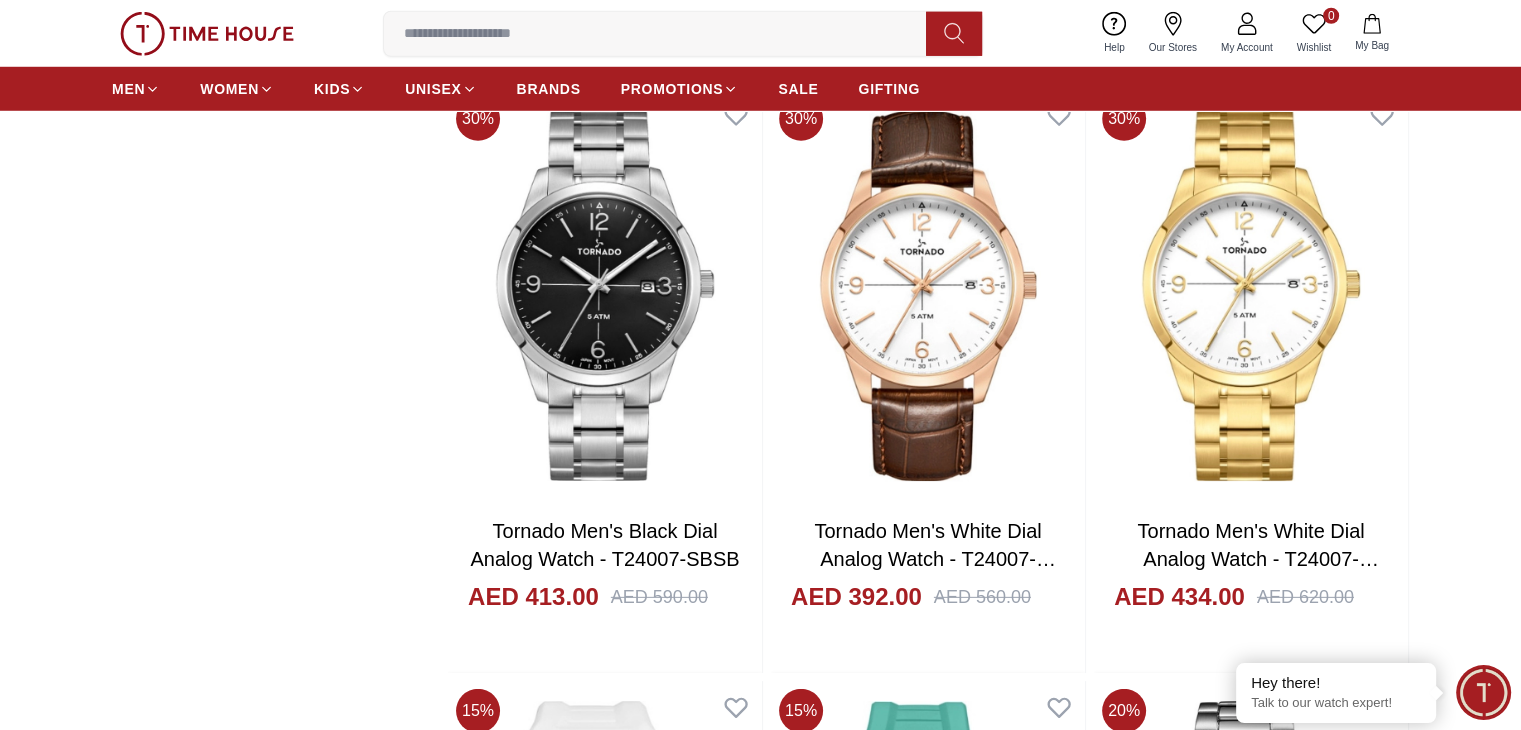 click at bounding box center [928, 15116] 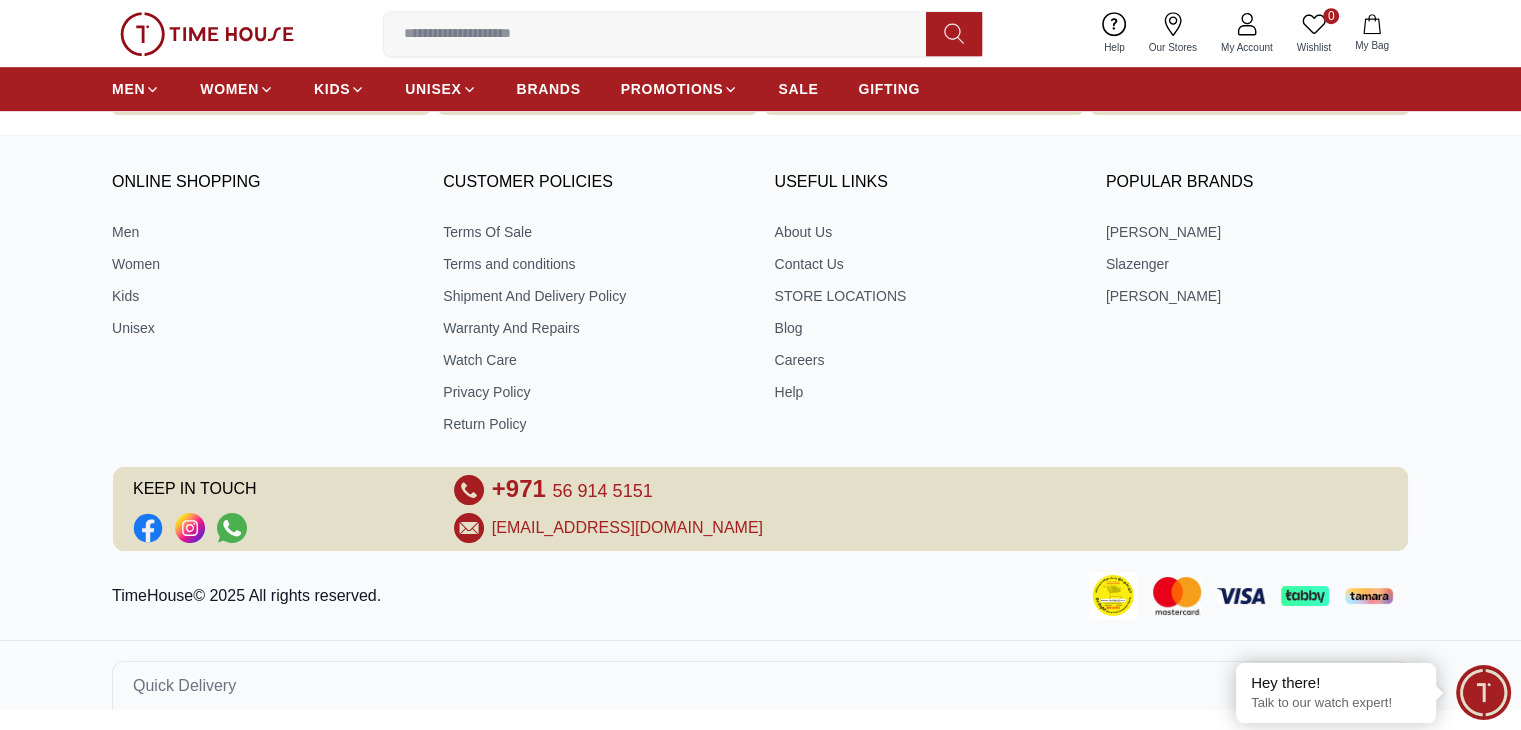 scroll, scrollTop: 0, scrollLeft: 0, axis: both 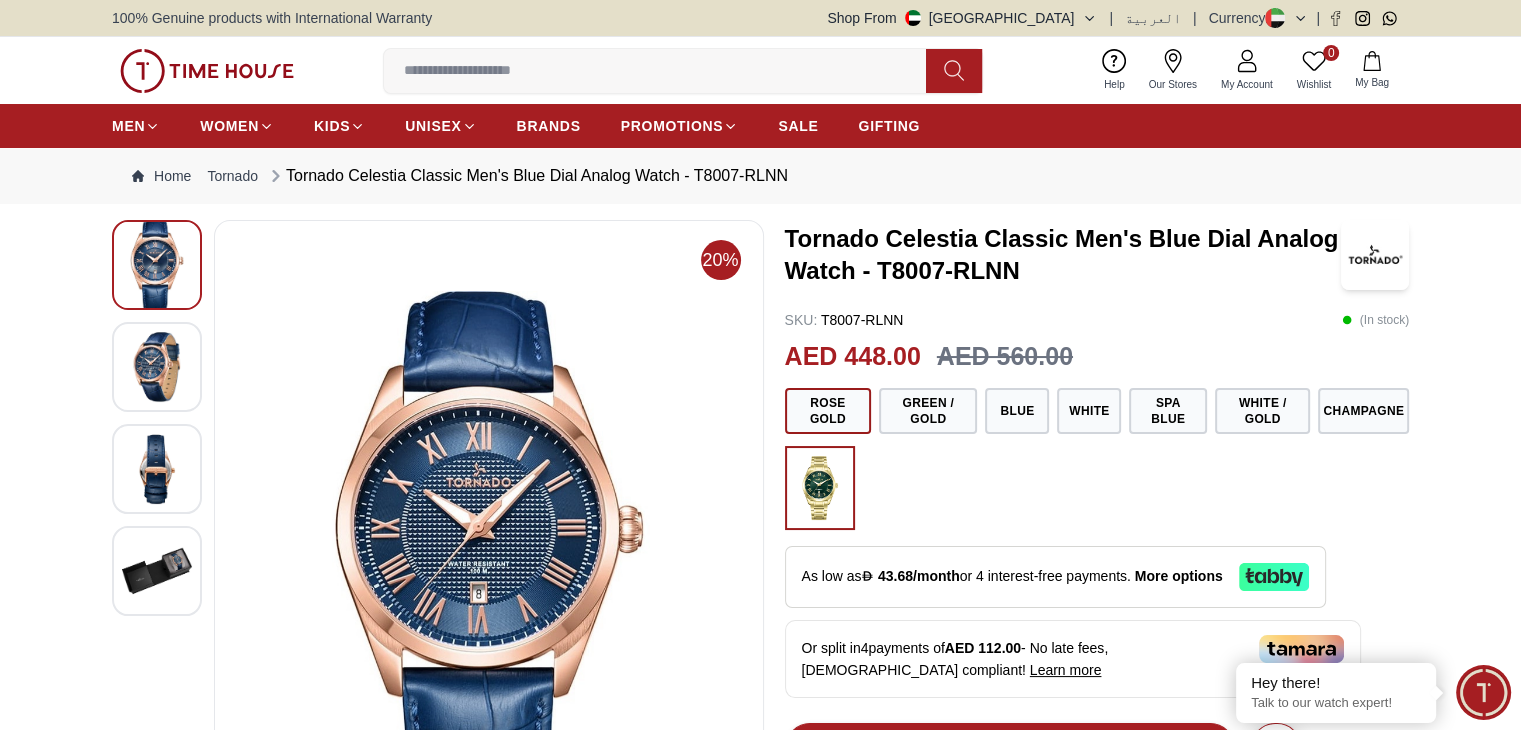 click at bounding box center [157, 367] 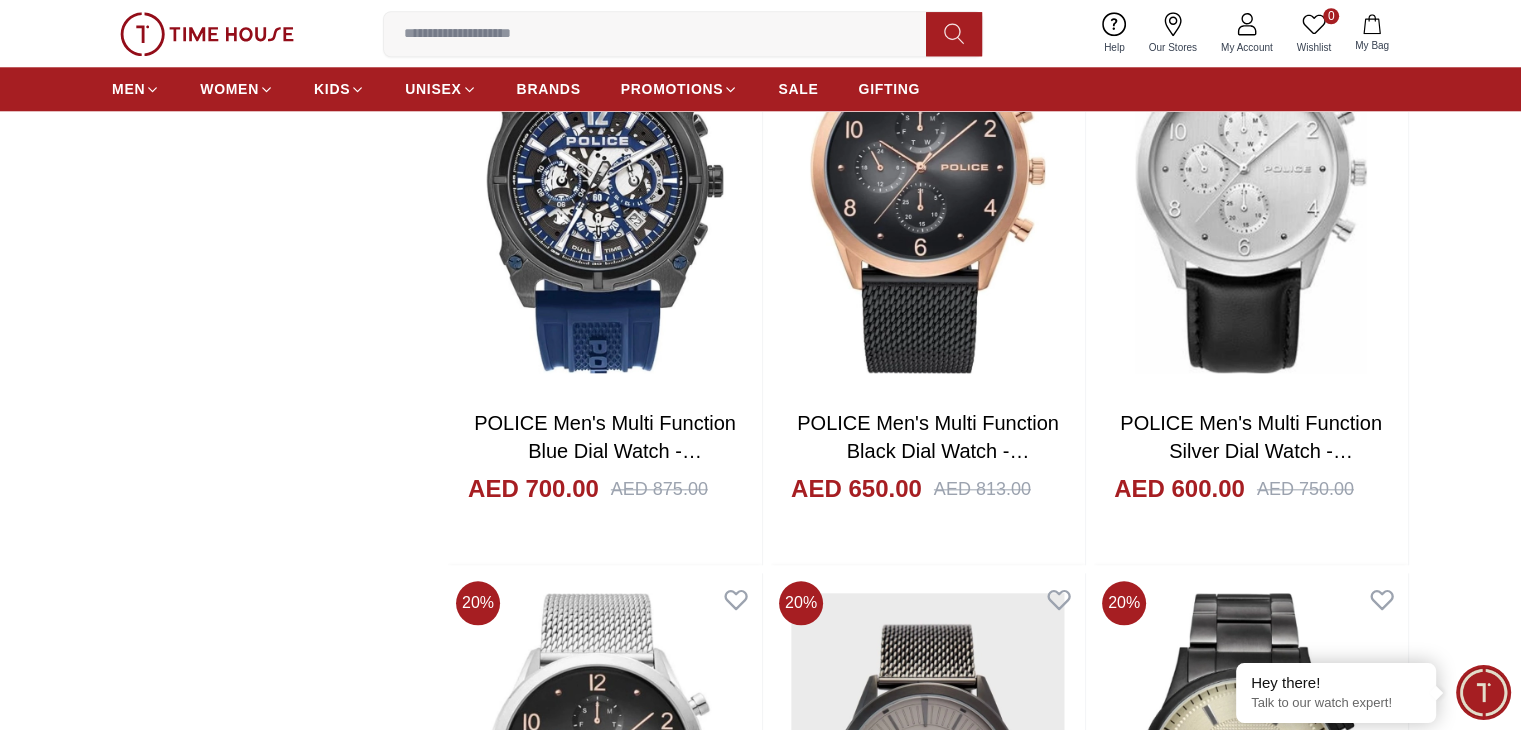 scroll, scrollTop: 2967, scrollLeft: 0, axis: vertical 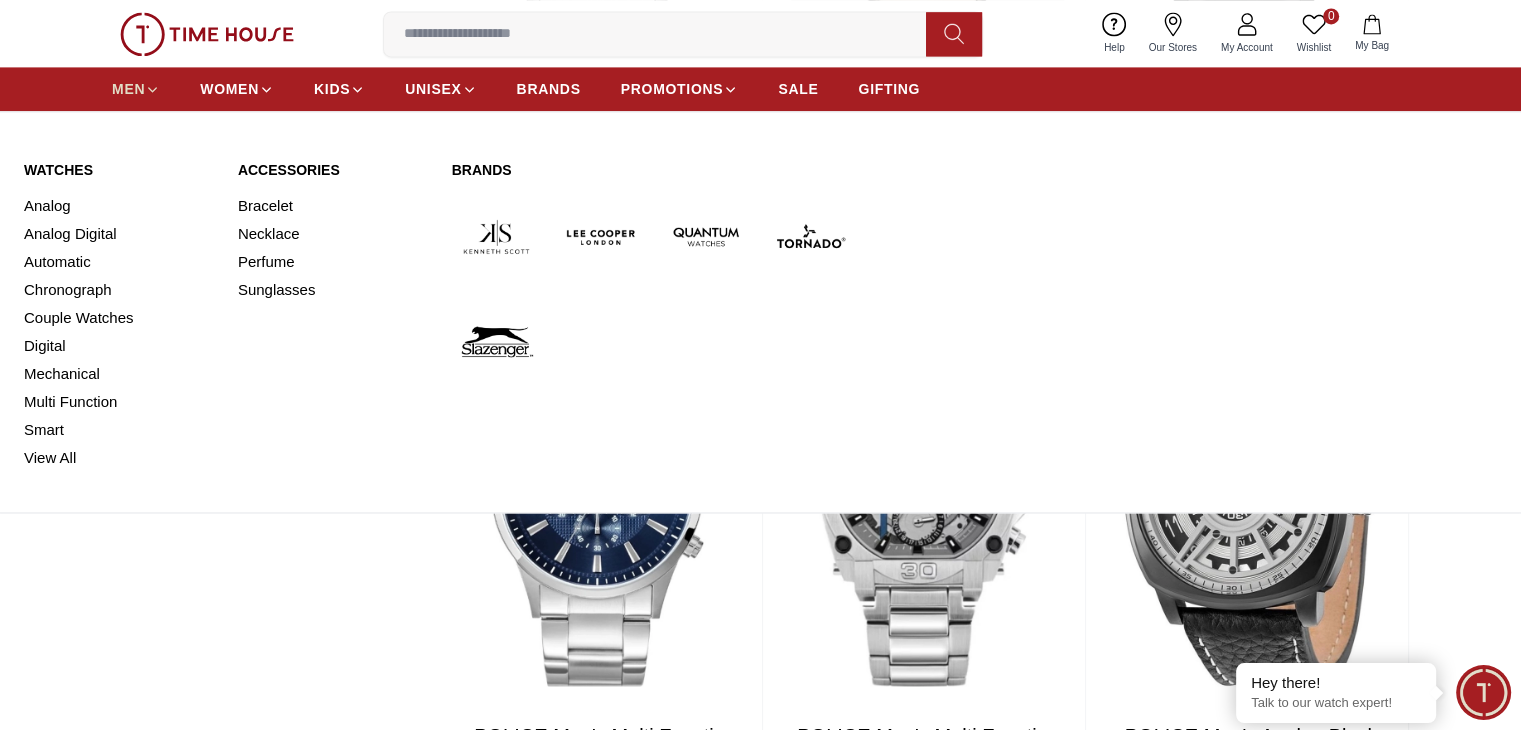 click on "MEN" at bounding box center [128, 89] 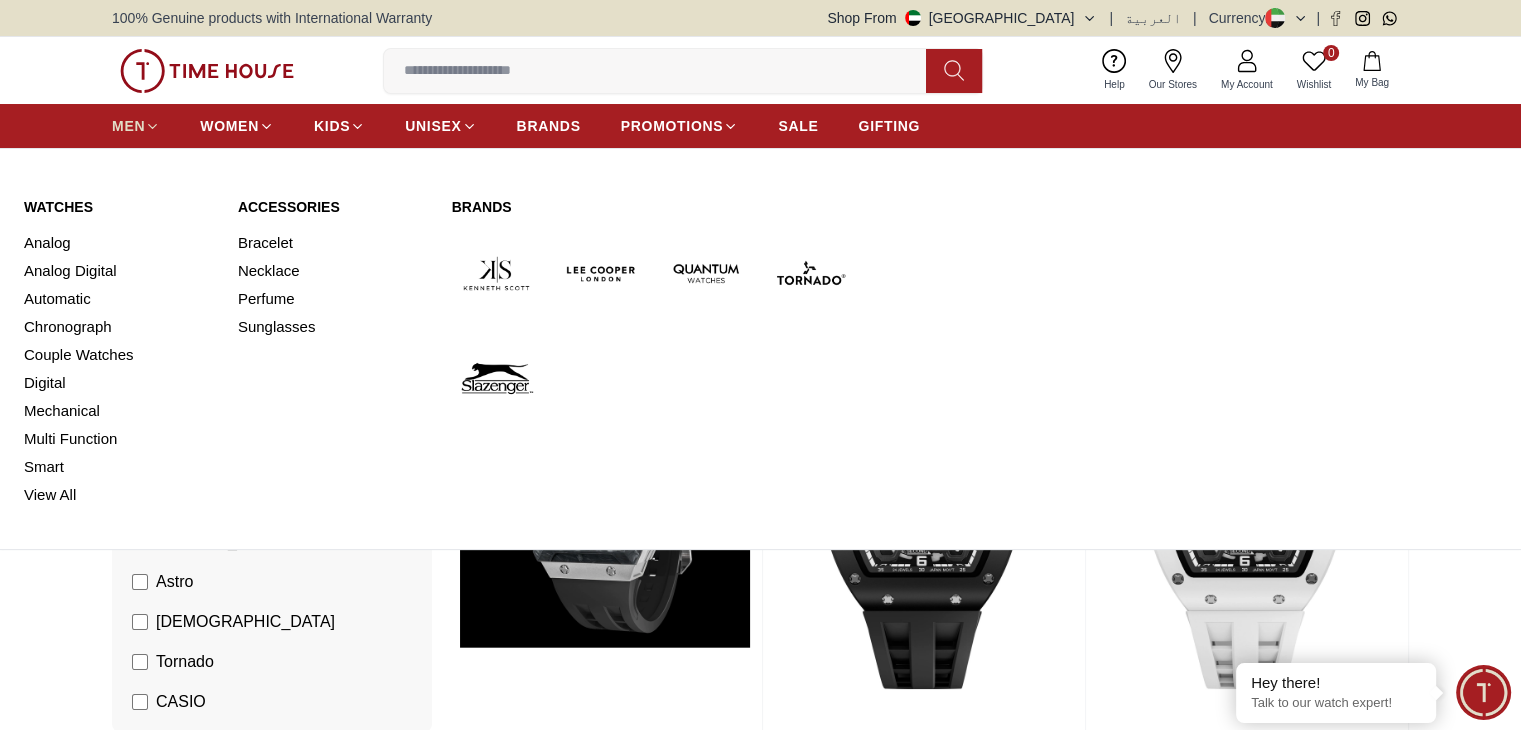 click on "MEN" at bounding box center (128, 126) 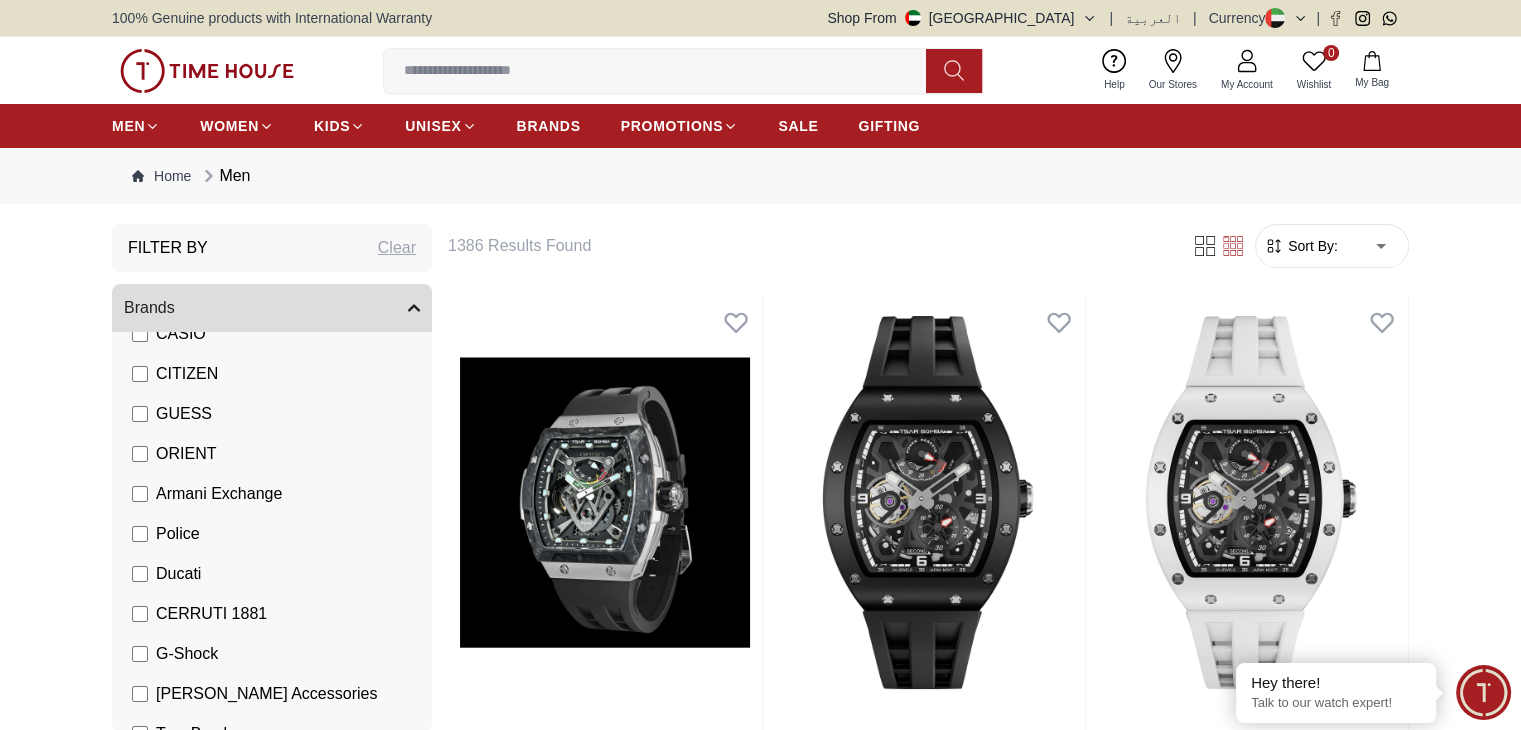 scroll, scrollTop: 368, scrollLeft: 0, axis: vertical 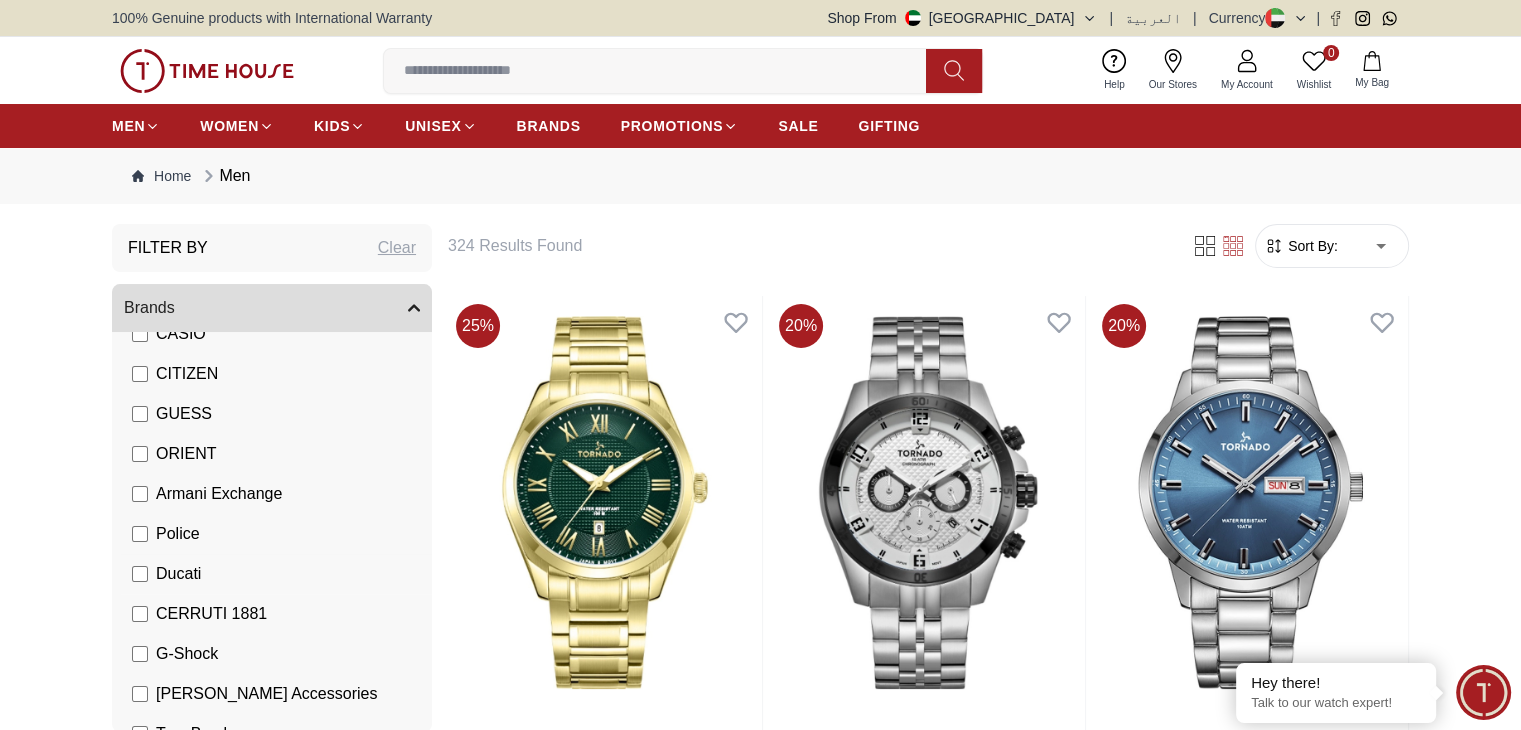 click on "Ducati" at bounding box center [166, 574] 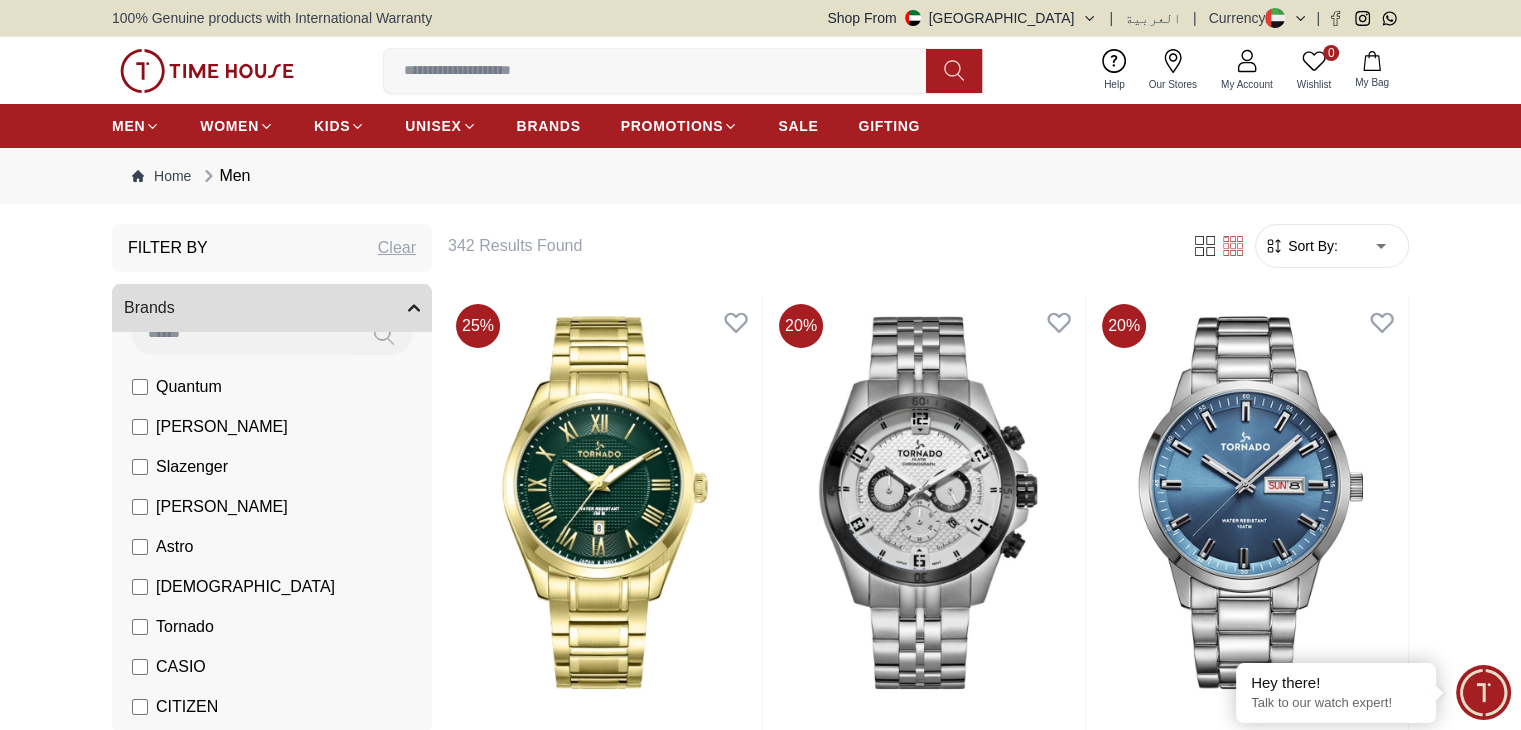 scroll, scrollTop: 32, scrollLeft: 0, axis: vertical 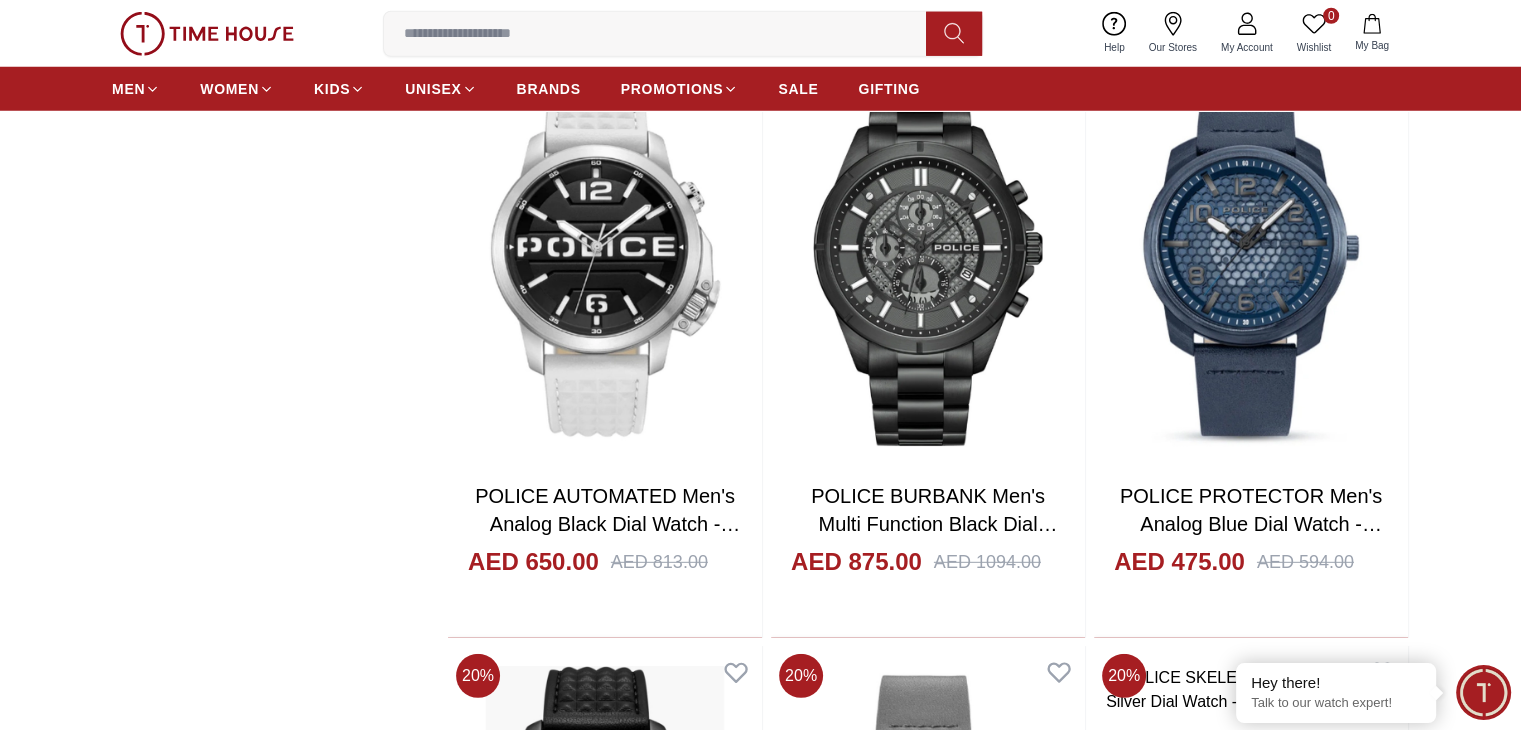 click at bounding box center (928, 19230) 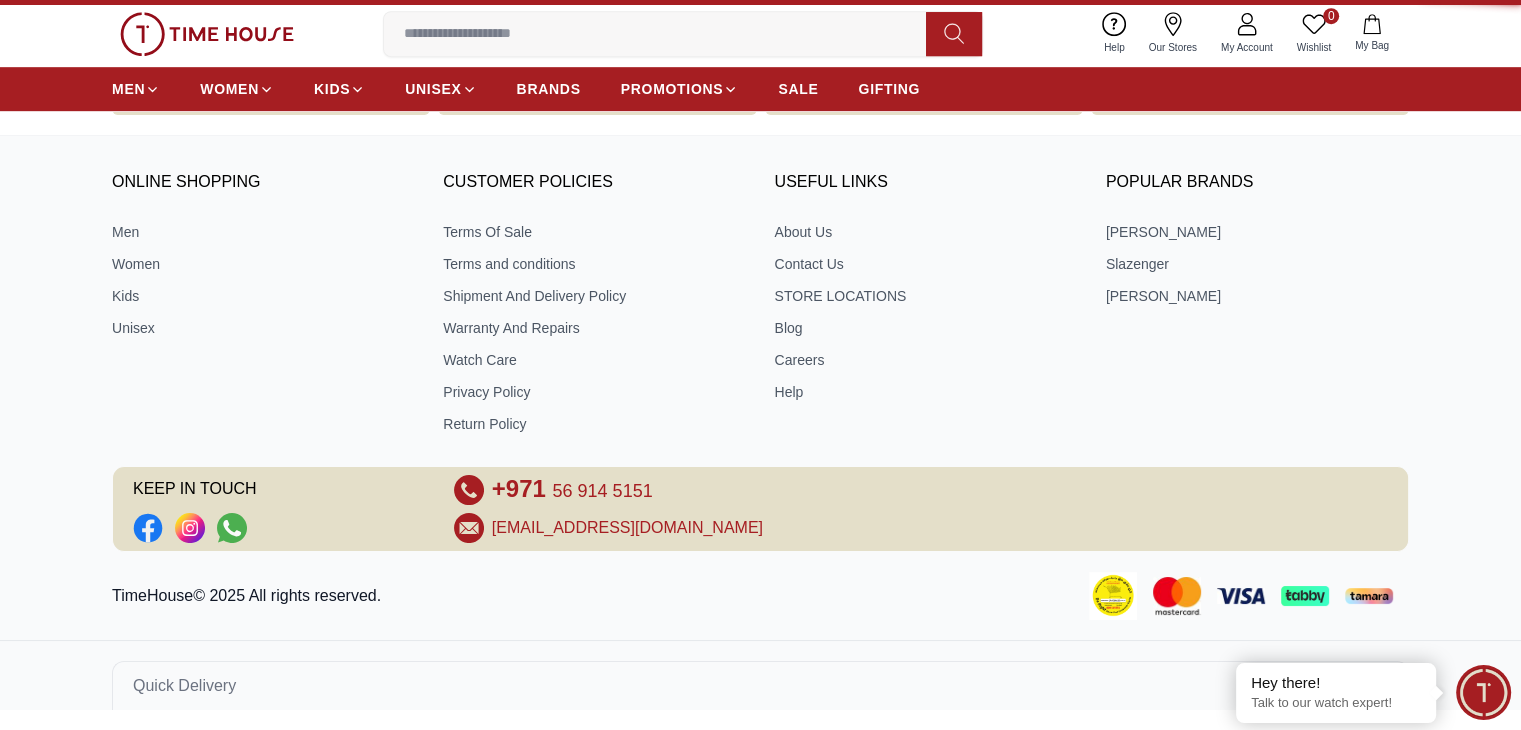 scroll, scrollTop: 0, scrollLeft: 0, axis: both 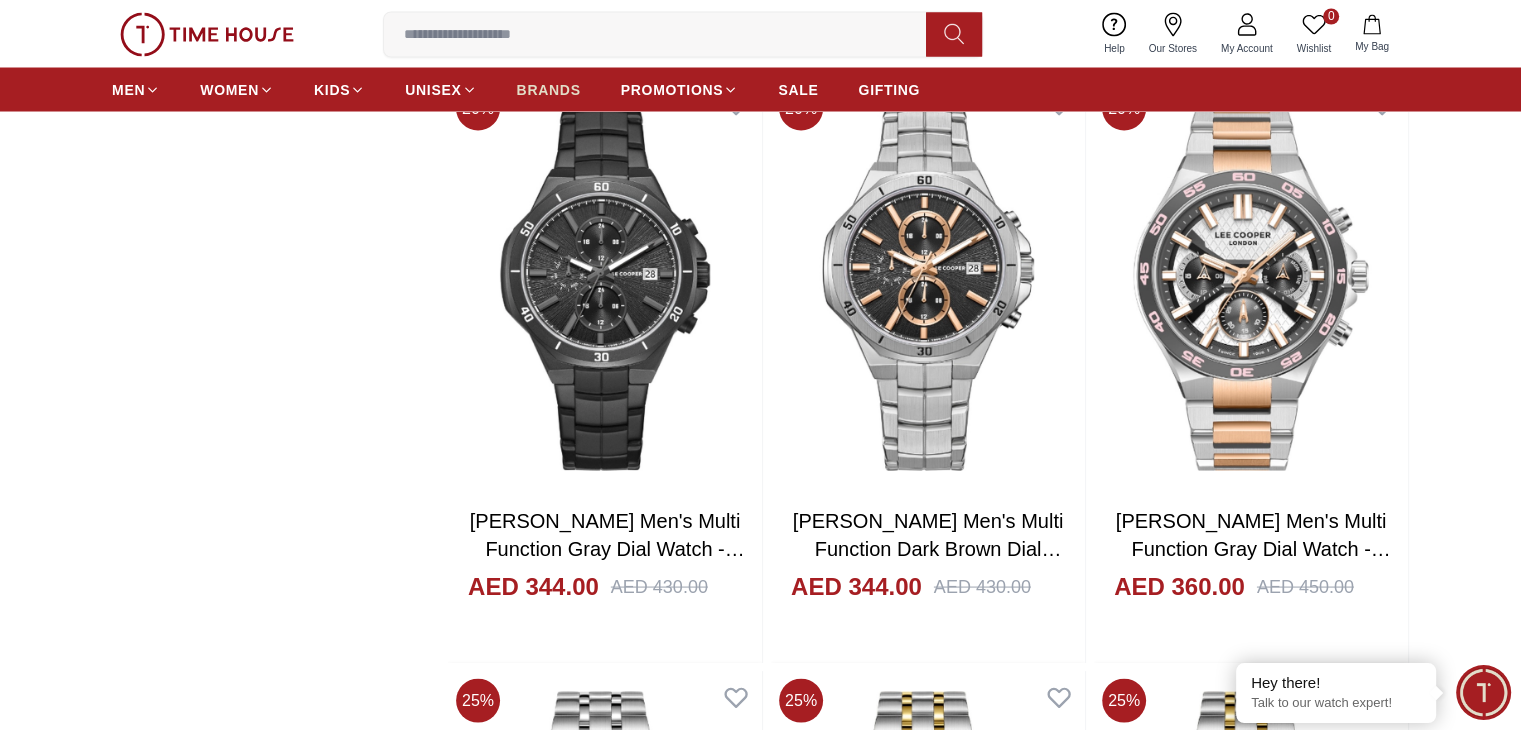 click on "BRANDS" at bounding box center (549, 89) 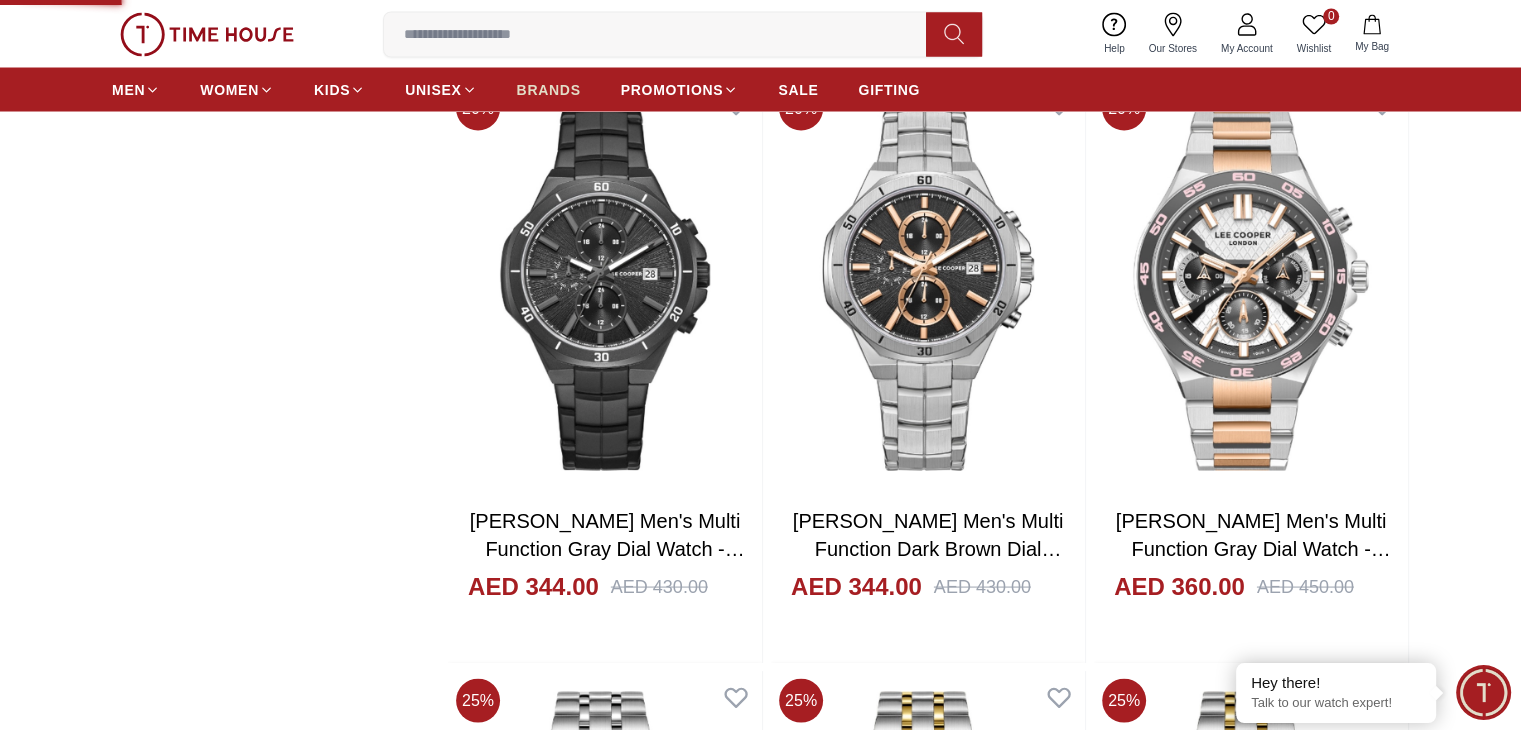 scroll, scrollTop: 36808, scrollLeft: 0, axis: vertical 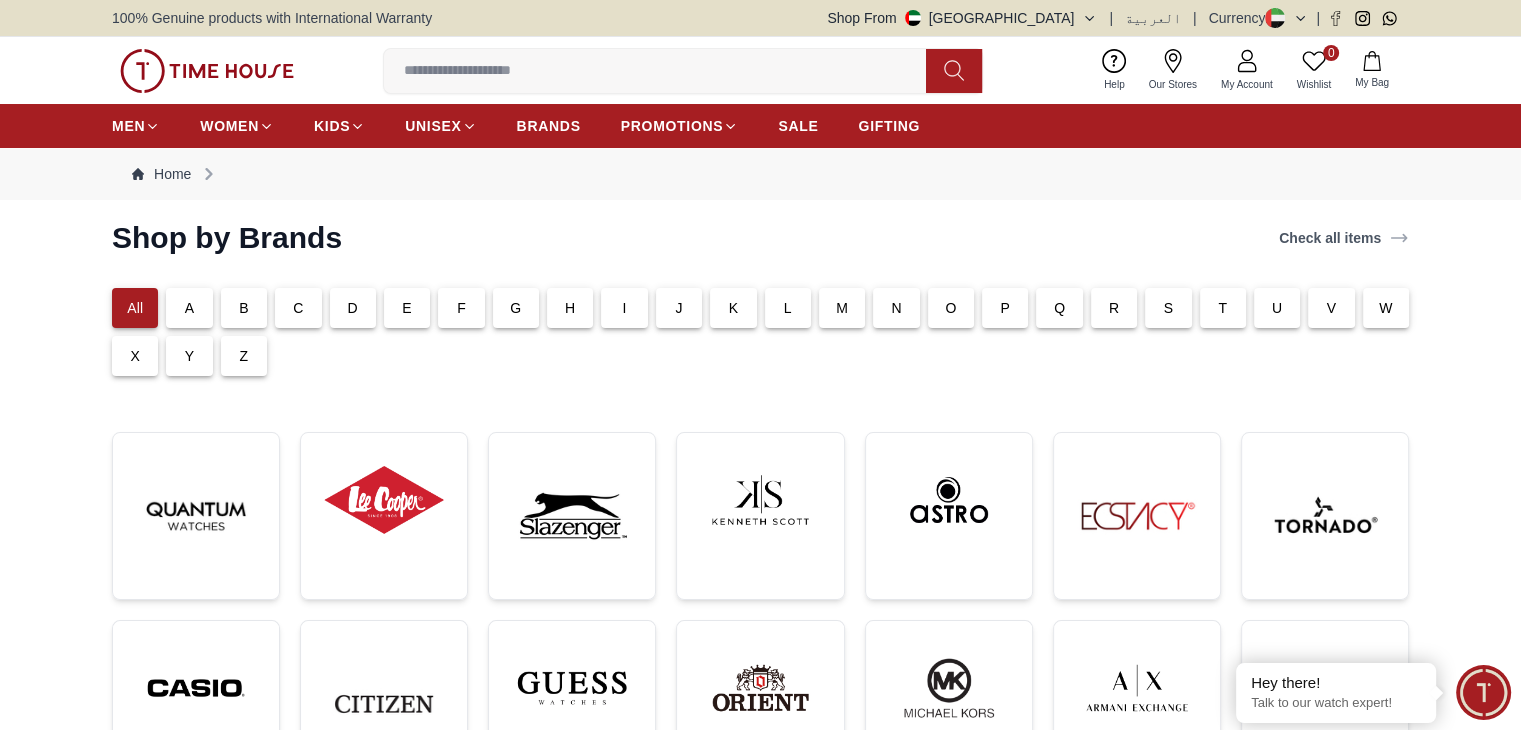 click on "L" at bounding box center (788, 308) 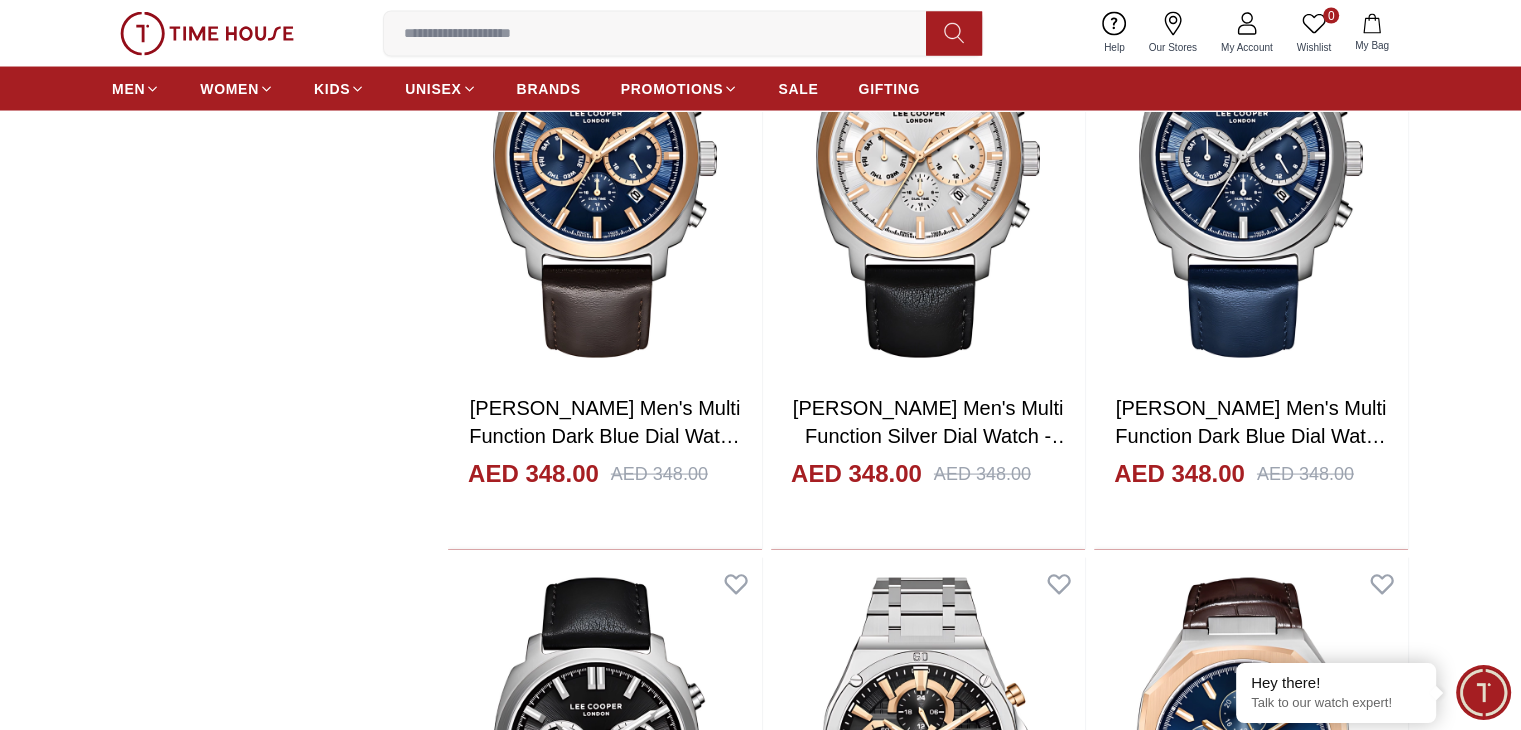 scroll, scrollTop: 3767, scrollLeft: 0, axis: vertical 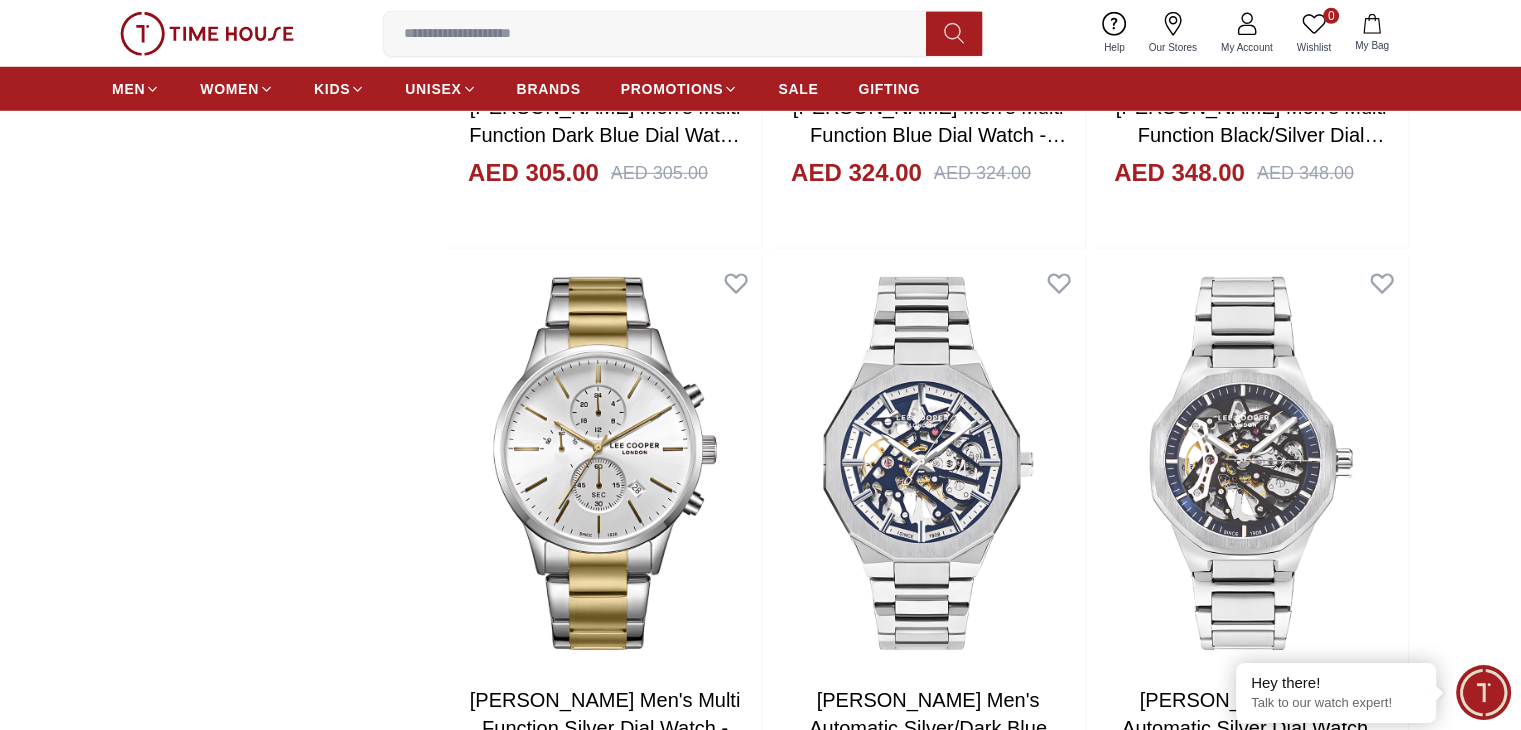 click at bounding box center [1251, 3428] 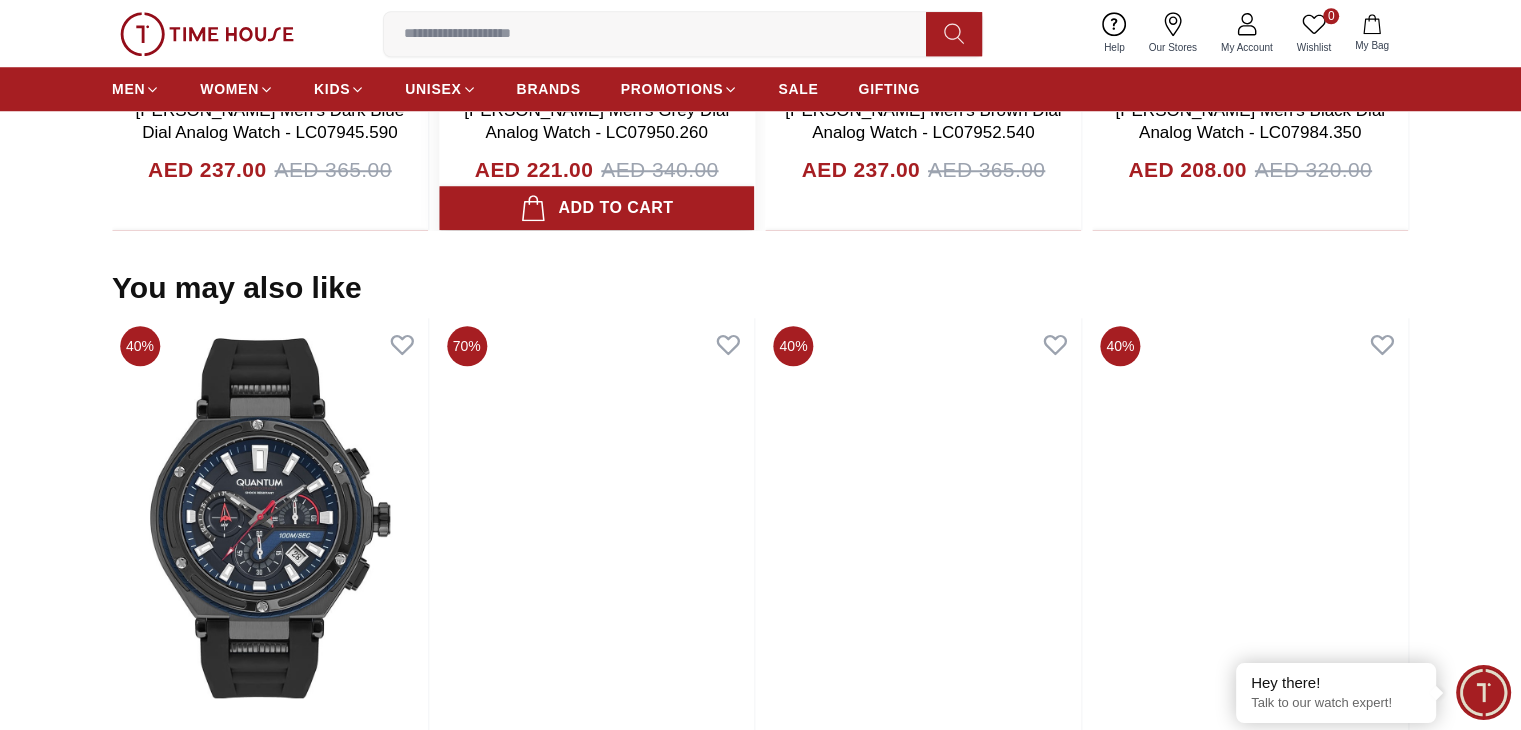 scroll, scrollTop: 1600, scrollLeft: 0, axis: vertical 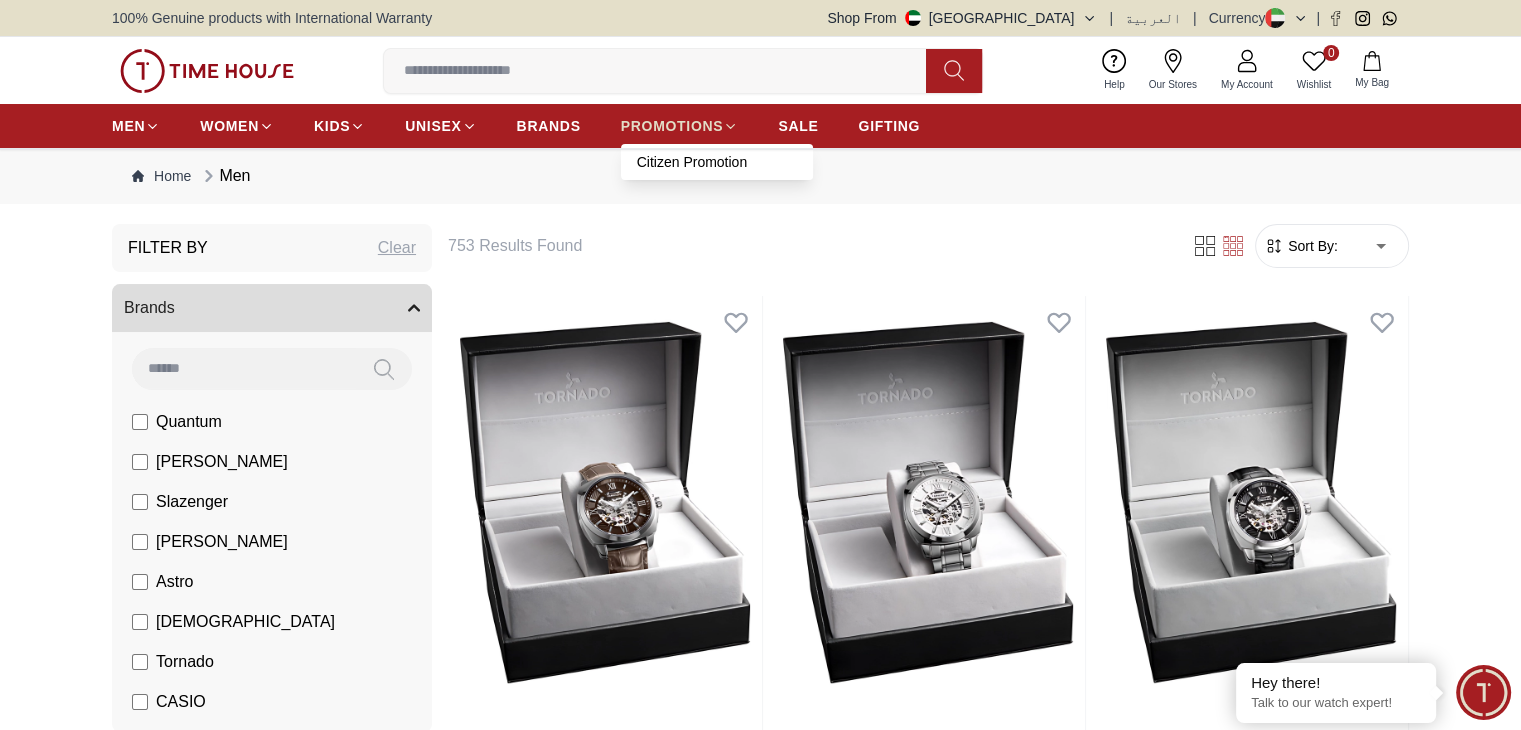 click 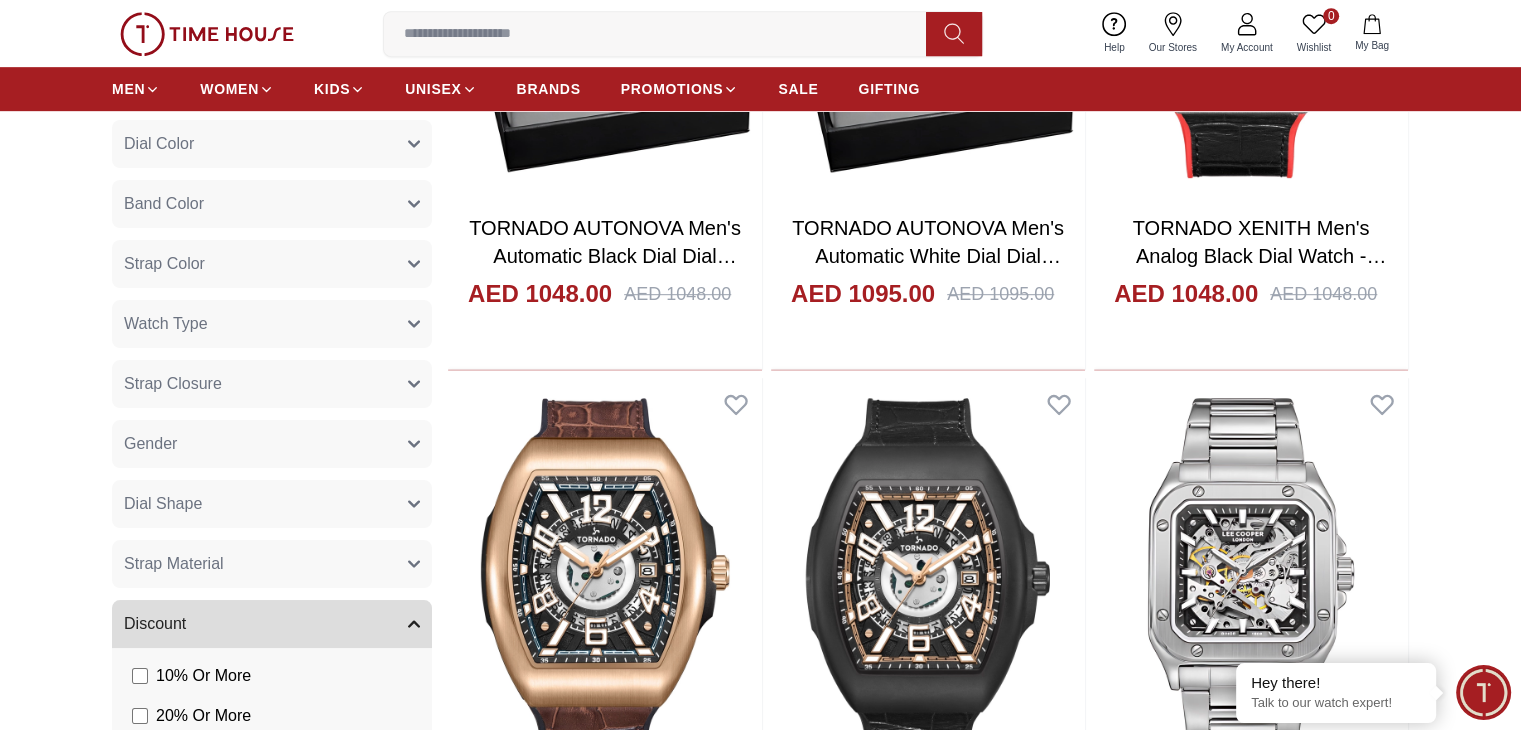 scroll, scrollTop: 1200, scrollLeft: 0, axis: vertical 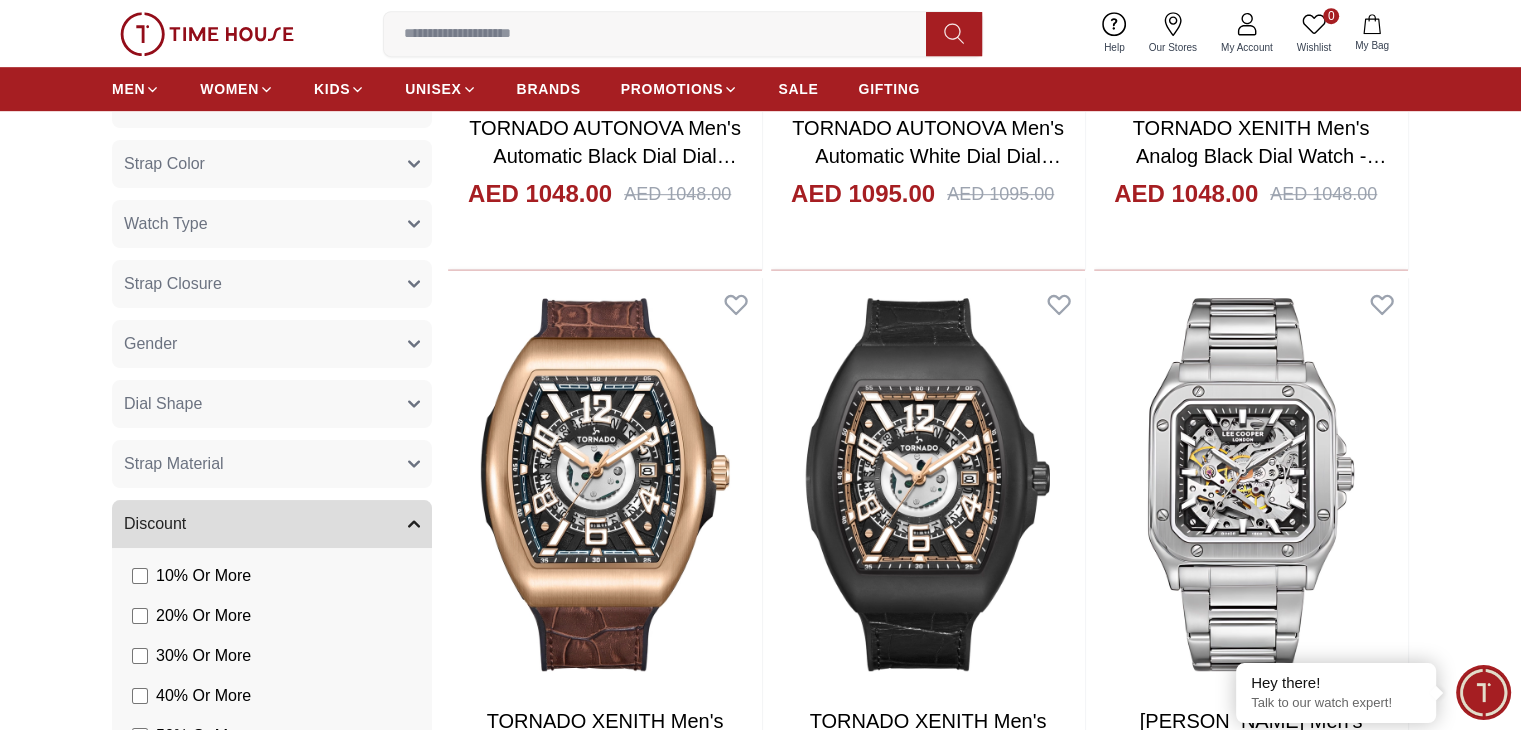 click at bounding box center (605, 1077) 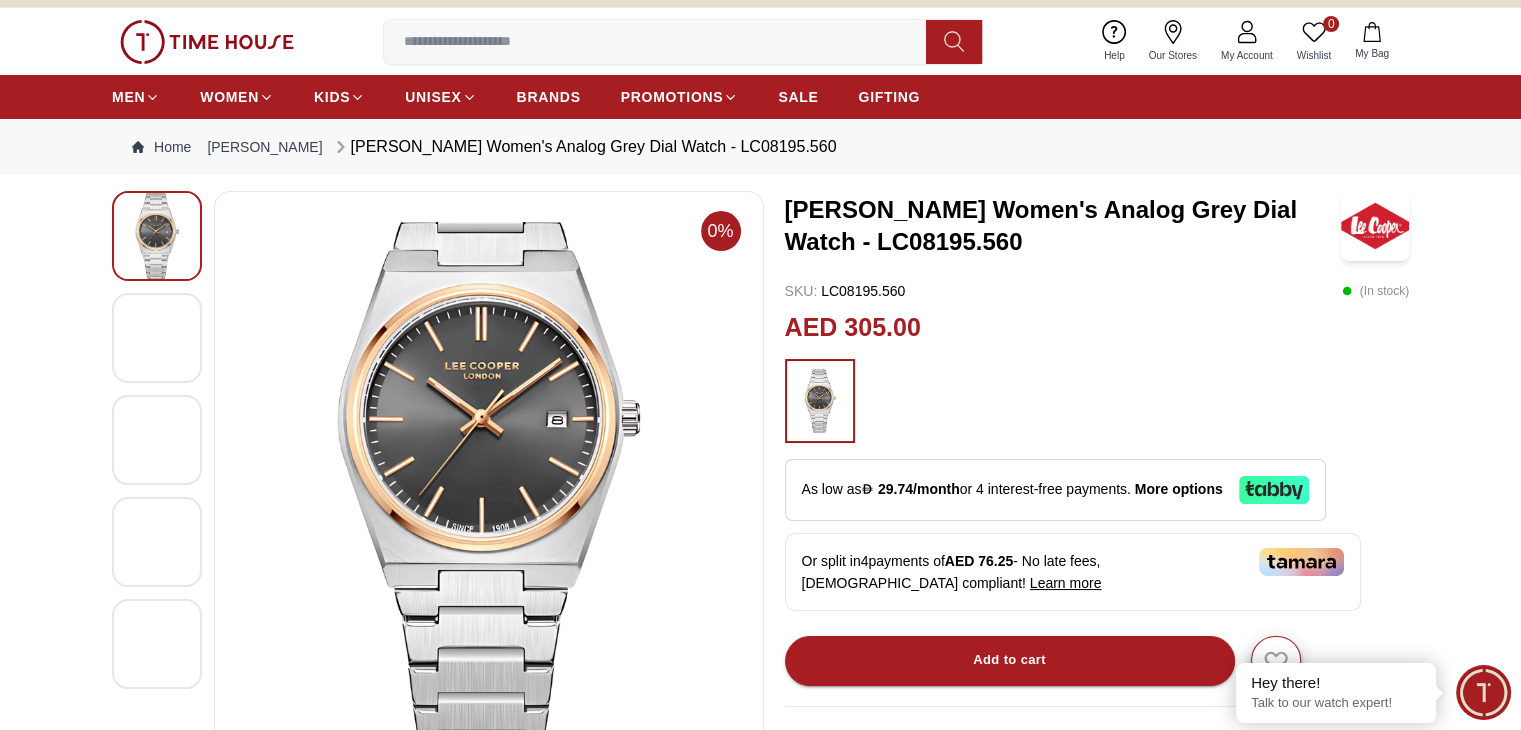scroll, scrollTop: 0, scrollLeft: 0, axis: both 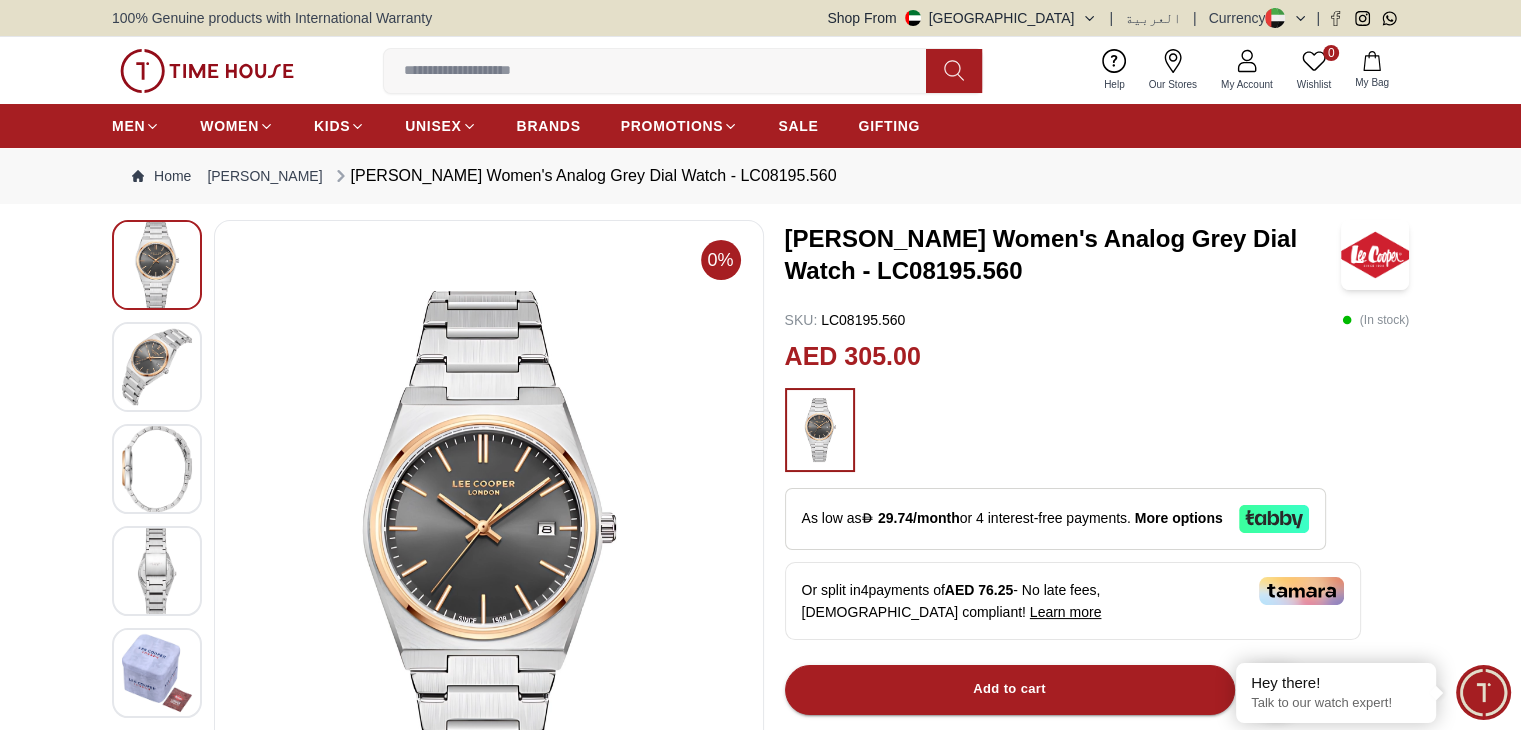 click at bounding box center [157, 367] 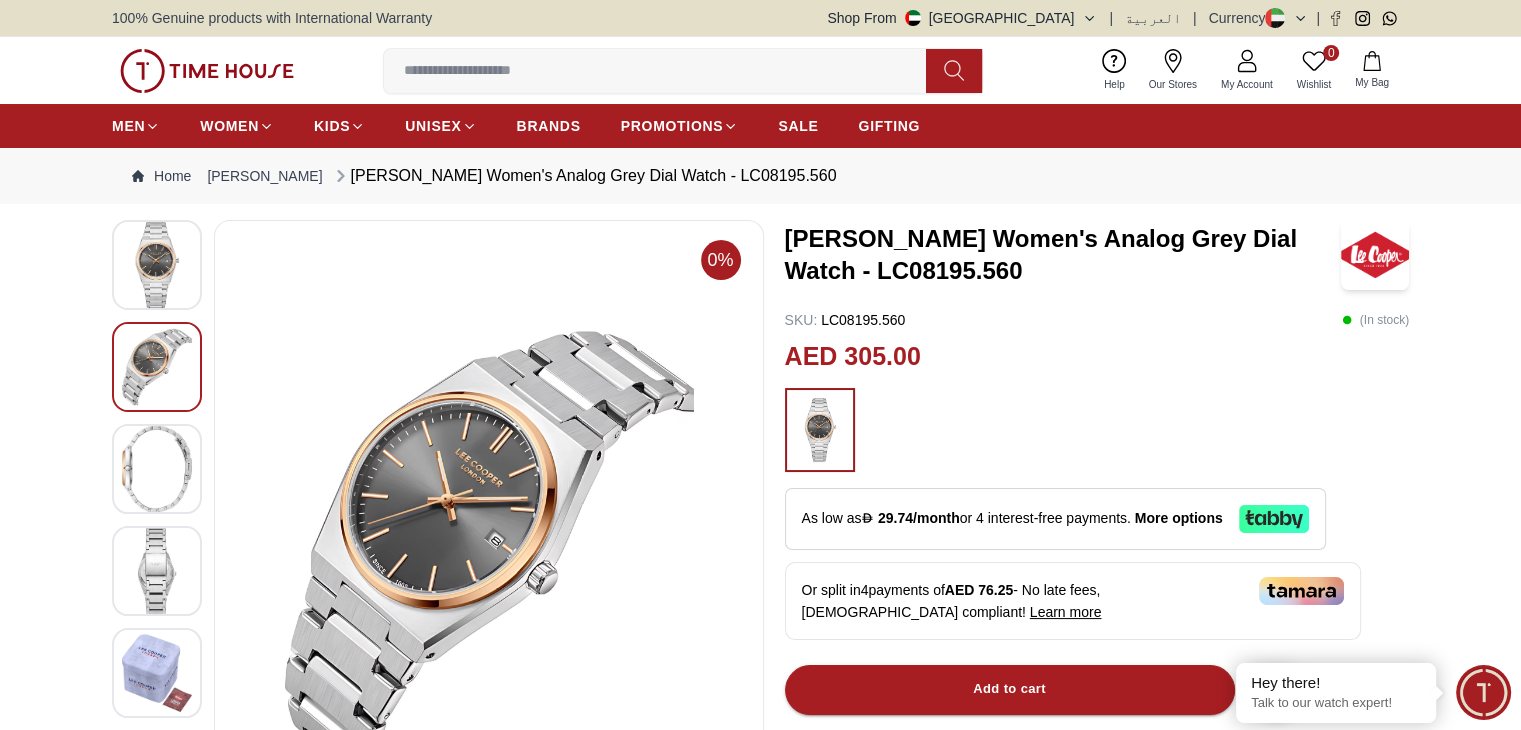 scroll, scrollTop: 100, scrollLeft: 0, axis: vertical 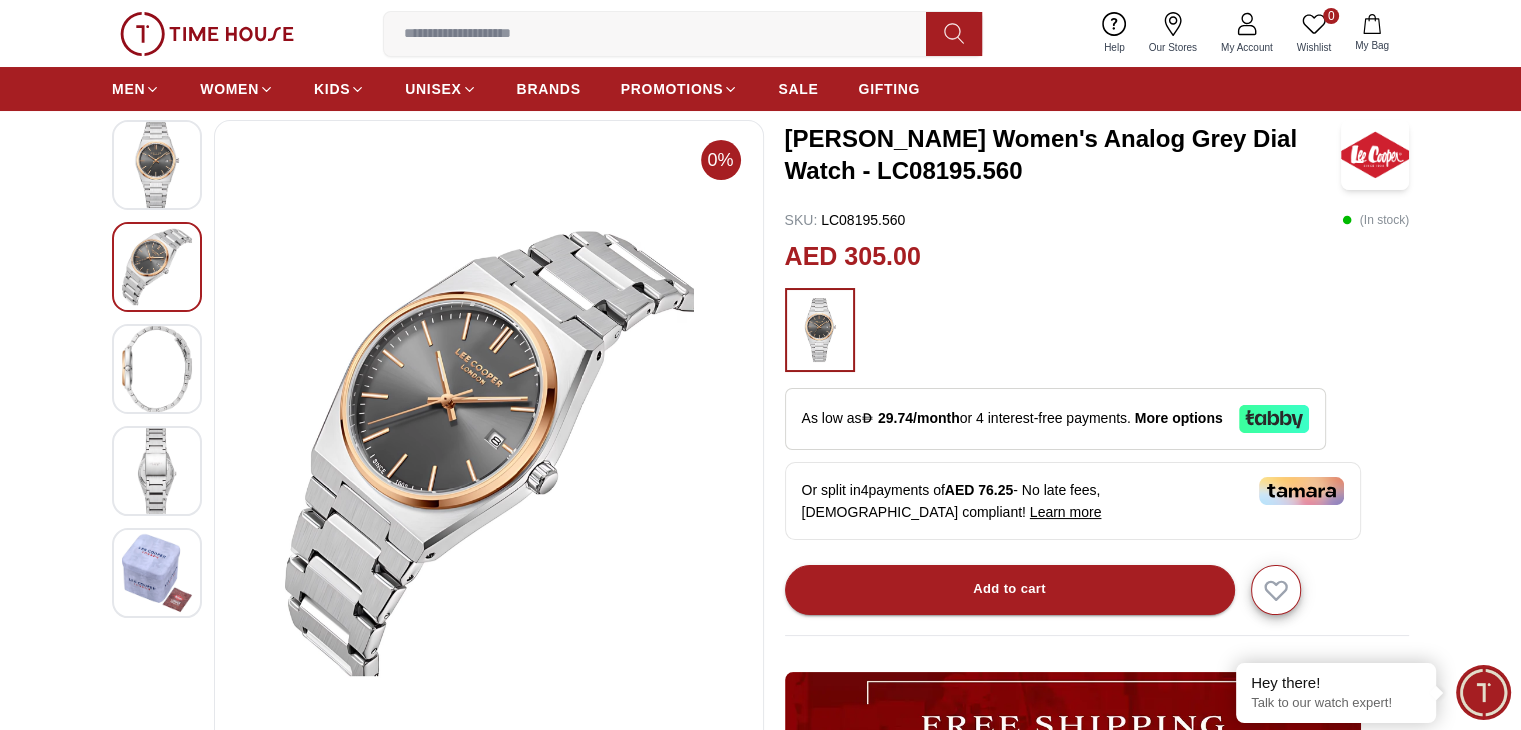 click at bounding box center [157, 369] 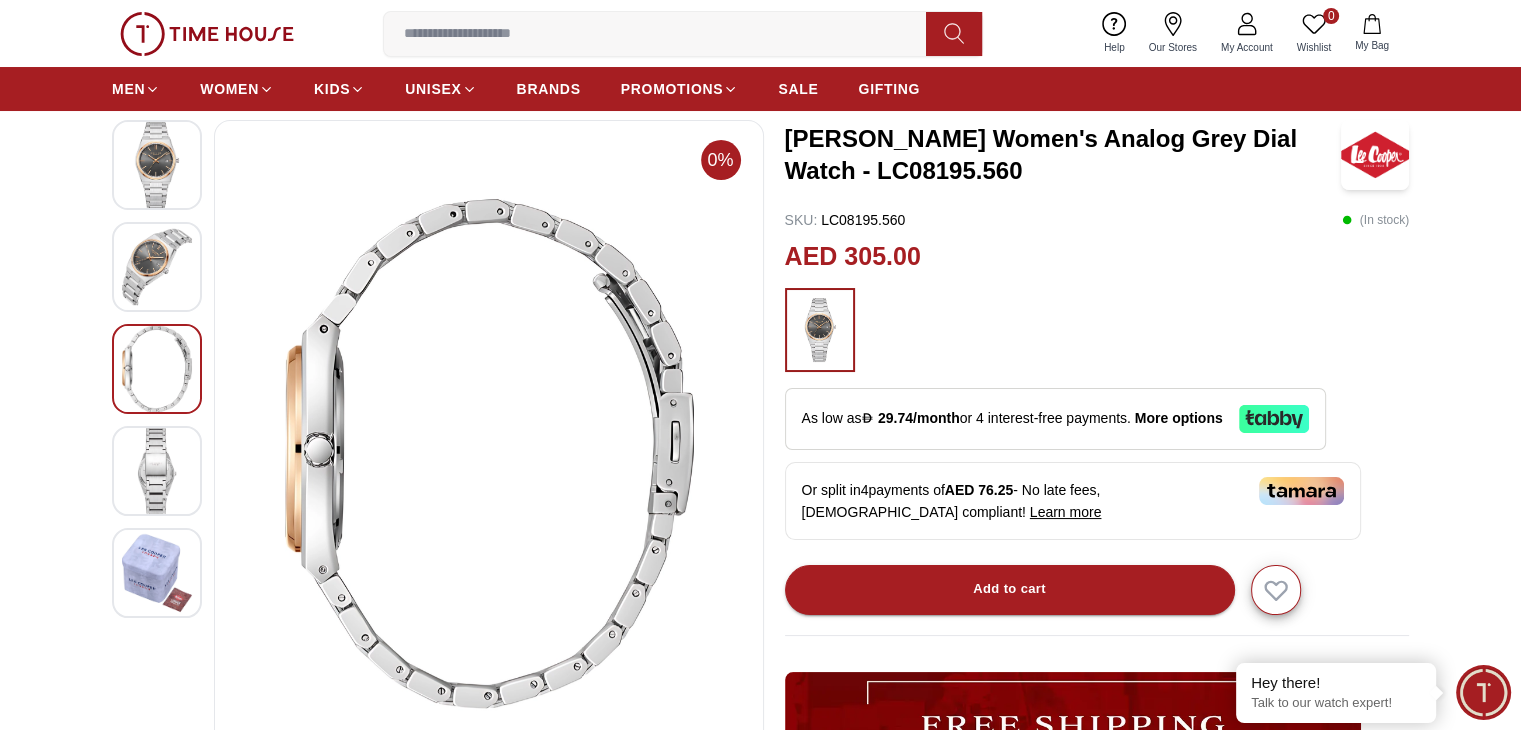 click at bounding box center [157, 597] 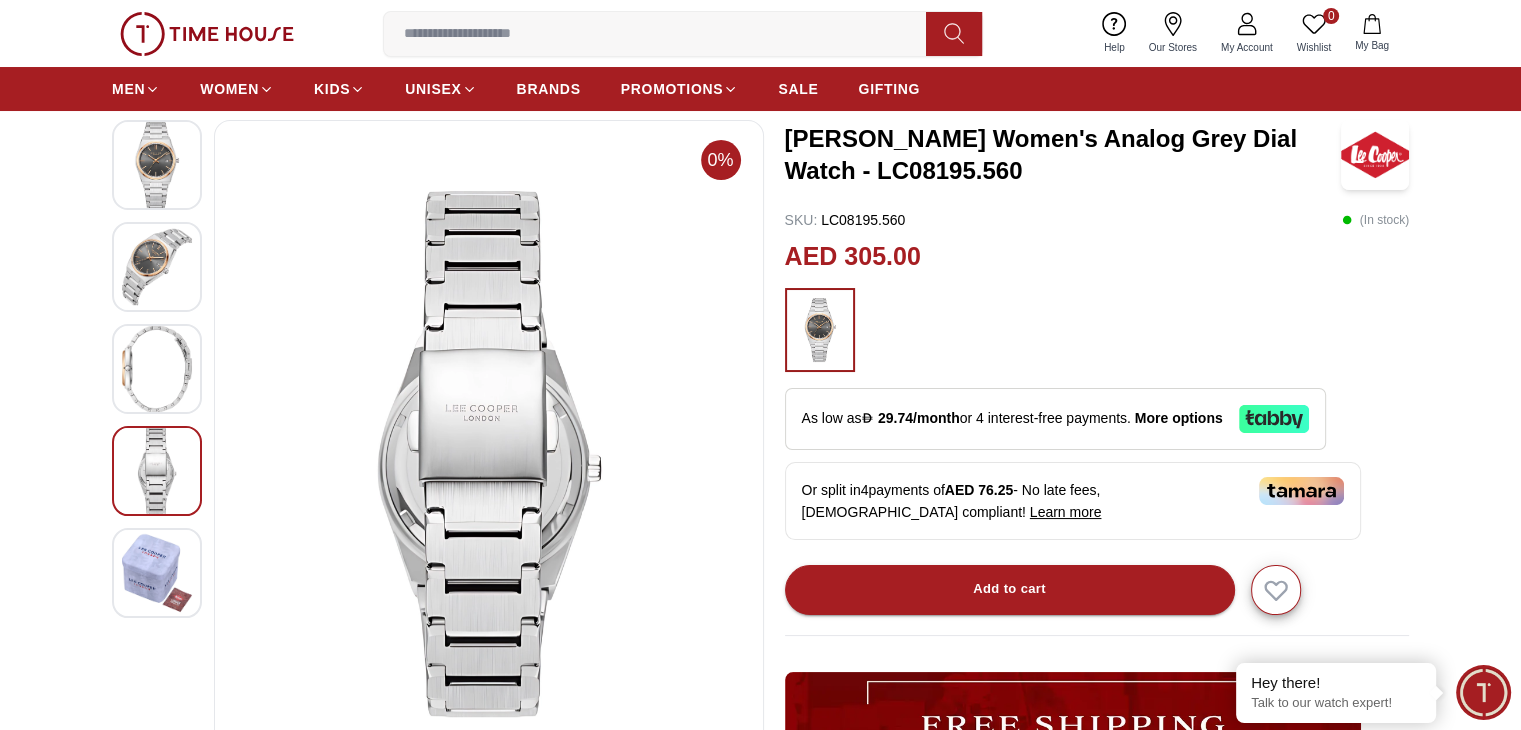 click at bounding box center [157, 597] 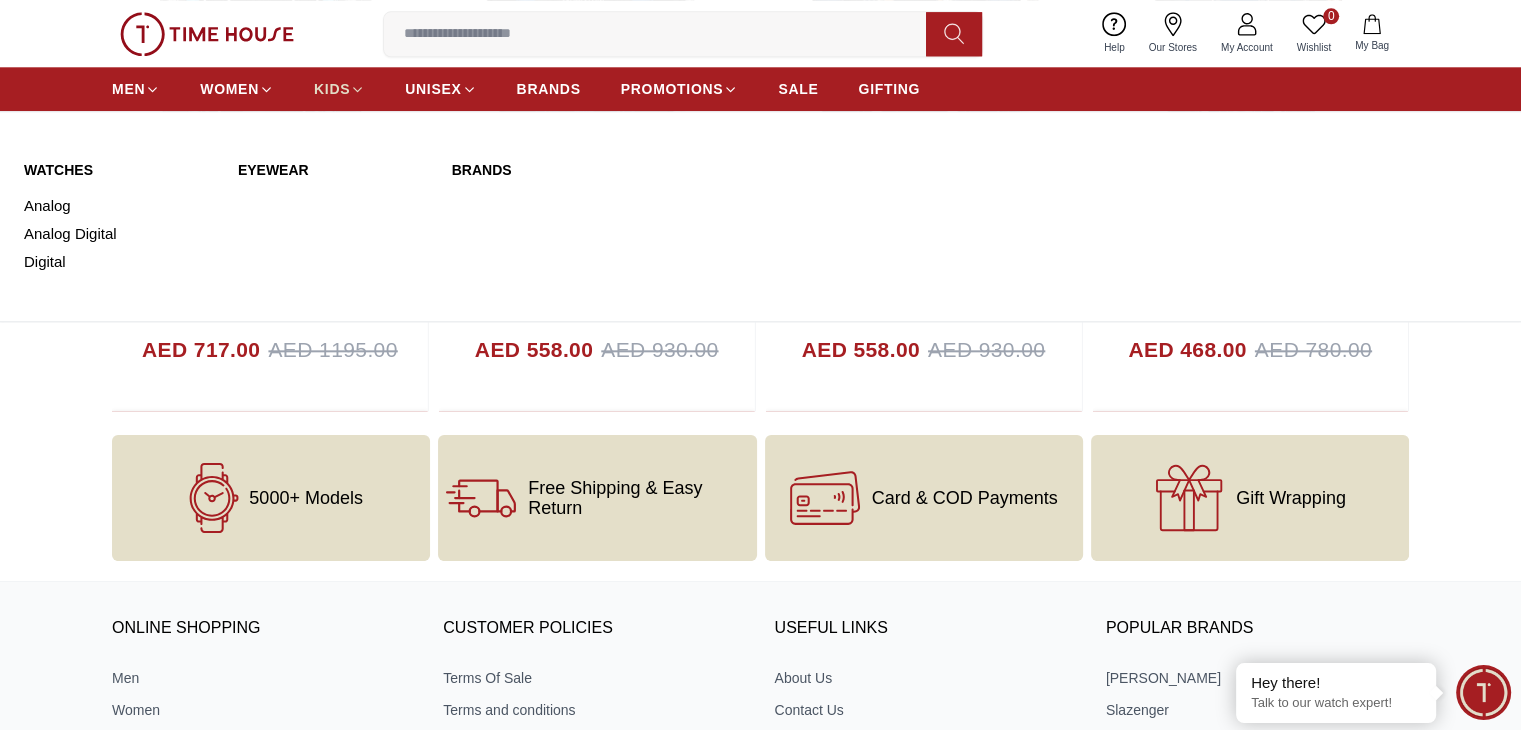 scroll, scrollTop: 2300, scrollLeft: 0, axis: vertical 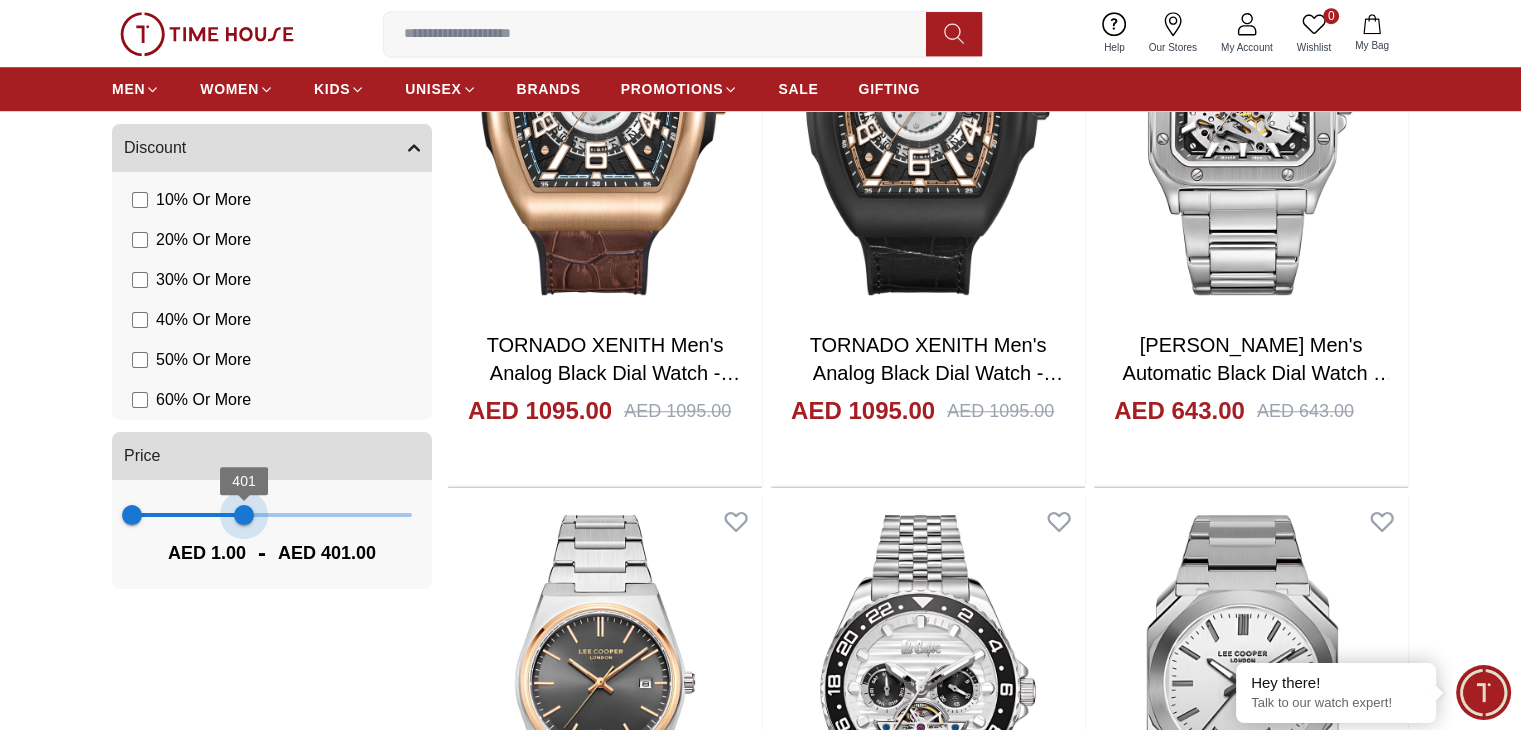 type on "***" 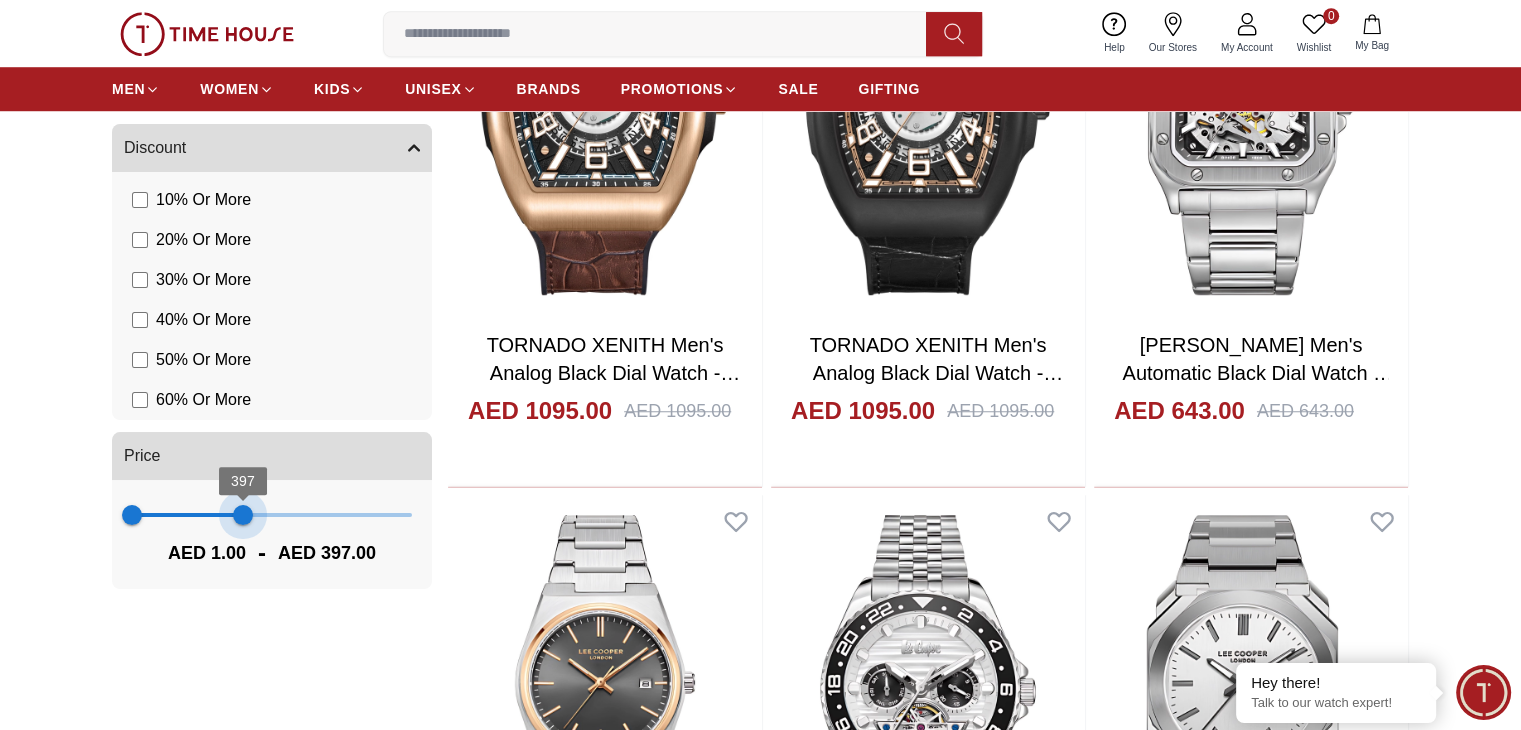 drag, startPoint x: 411, startPoint y: 512, endPoint x: 243, endPoint y: 501, distance: 168.35974 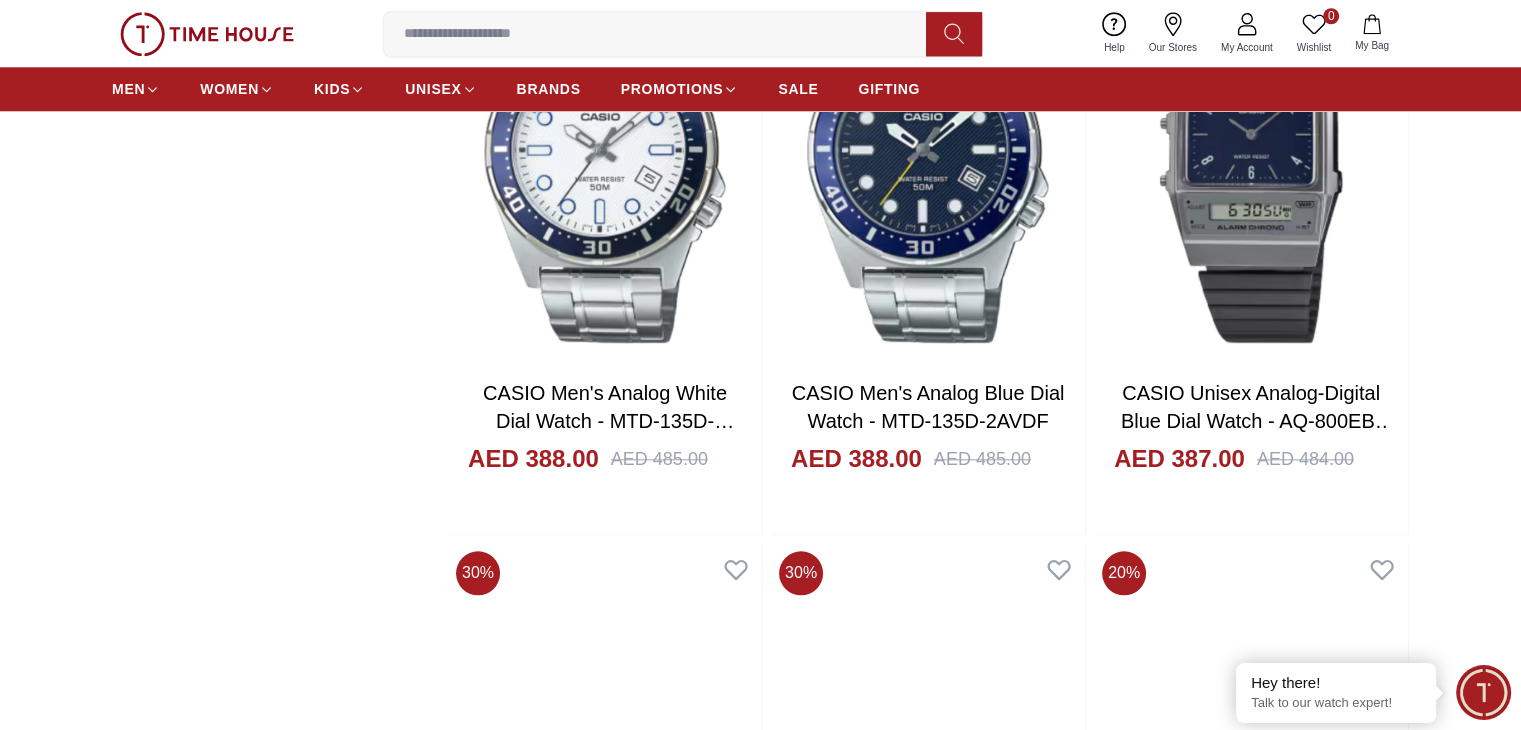scroll, scrollTop: 2176, scrollLeft: 0, axis: vertical 